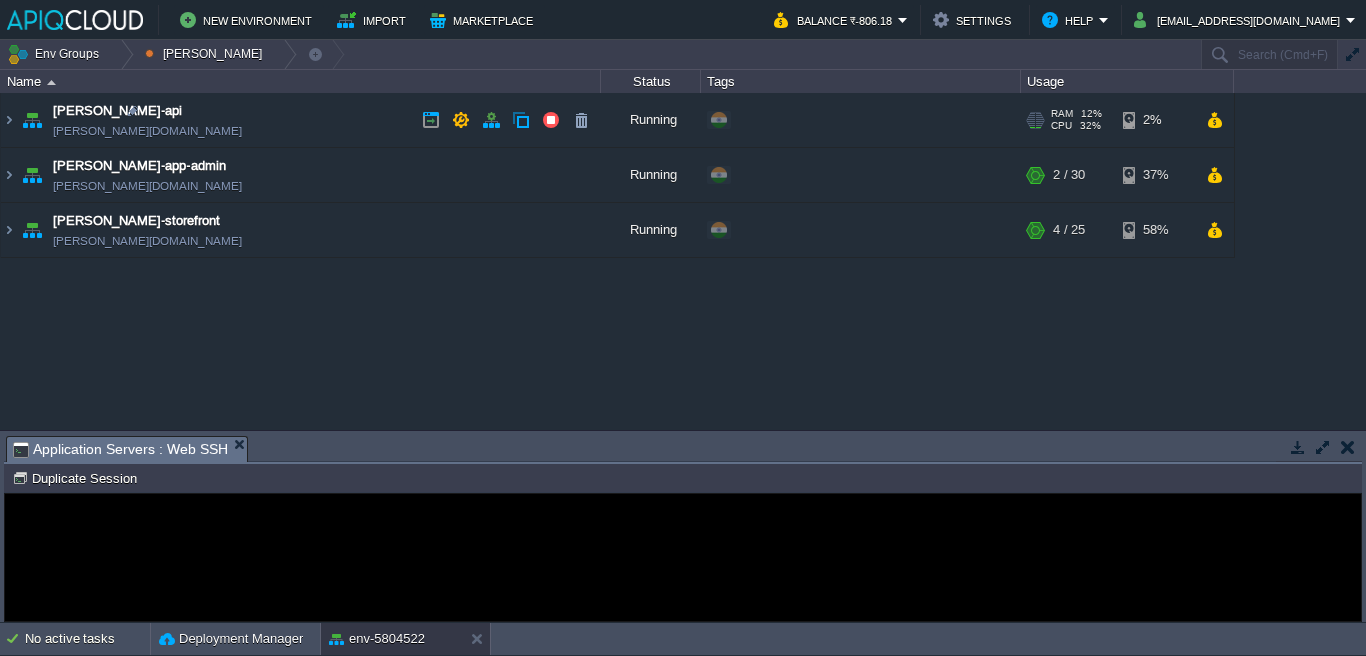 scroll, scrollTop: 0, scrollLeft: 0, axis: both 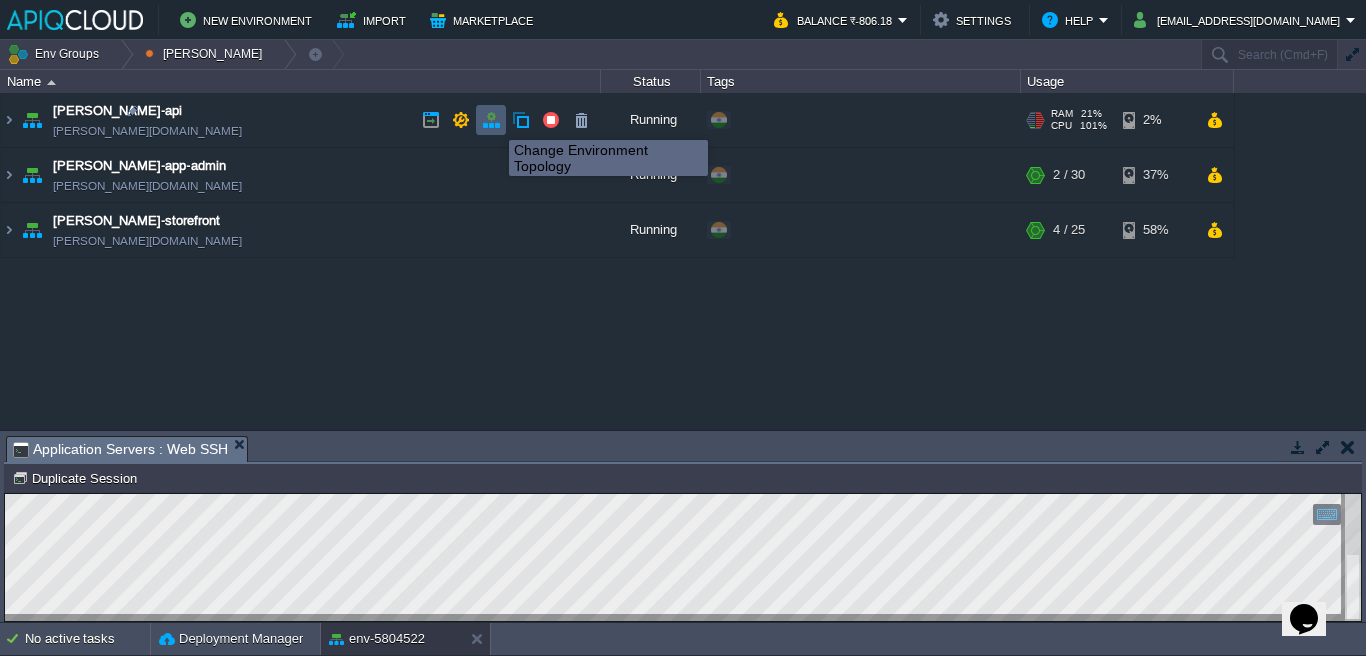 click at bounding box center (491, 120) 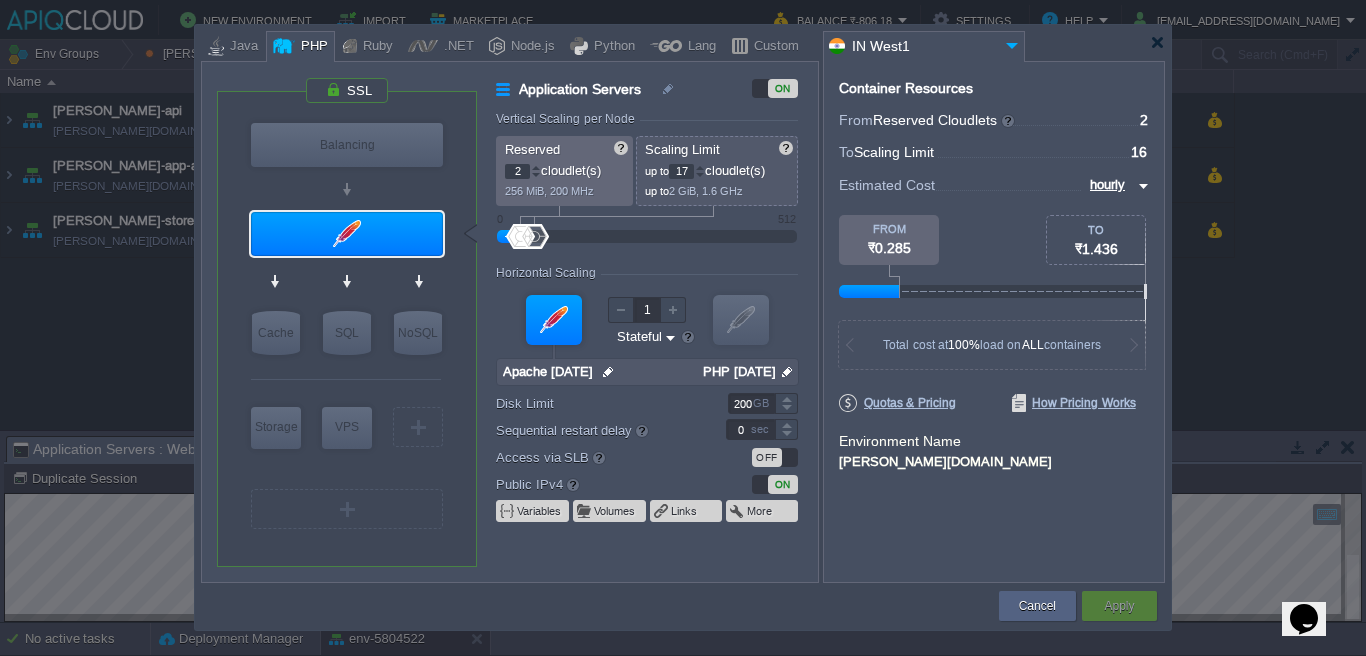 click at bounding box center [700, 167] 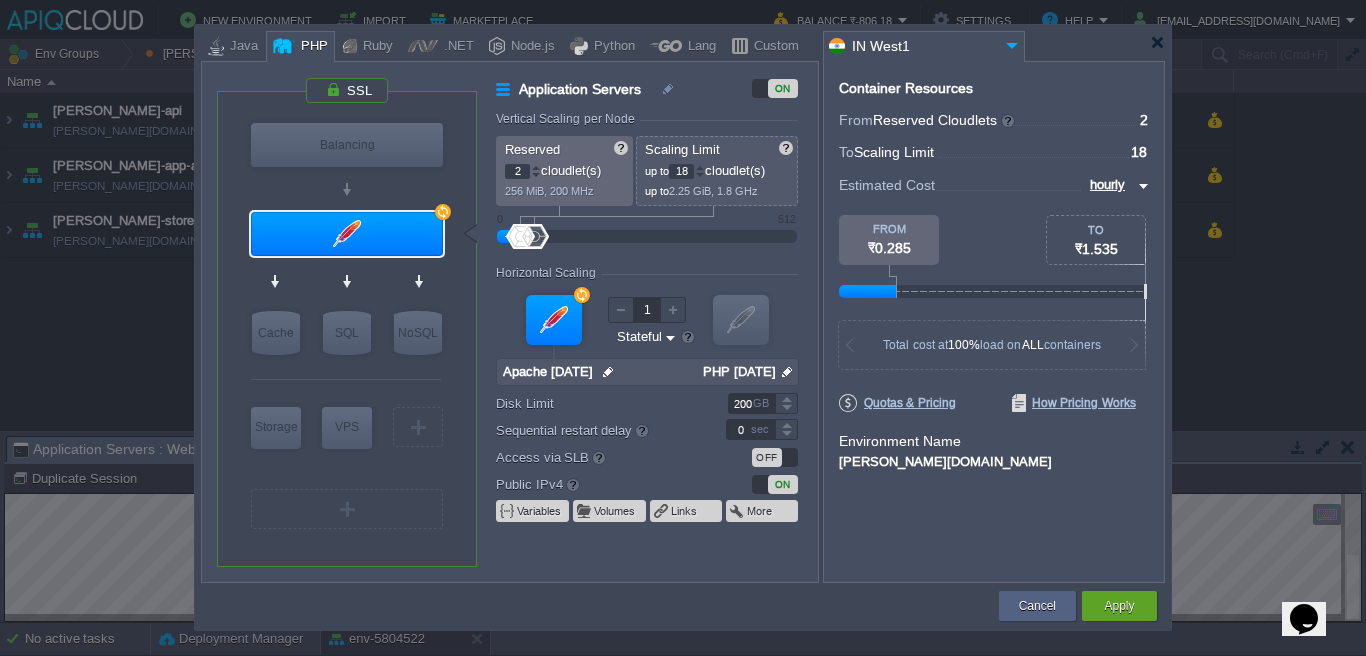 click at bounding box center [700, 167] 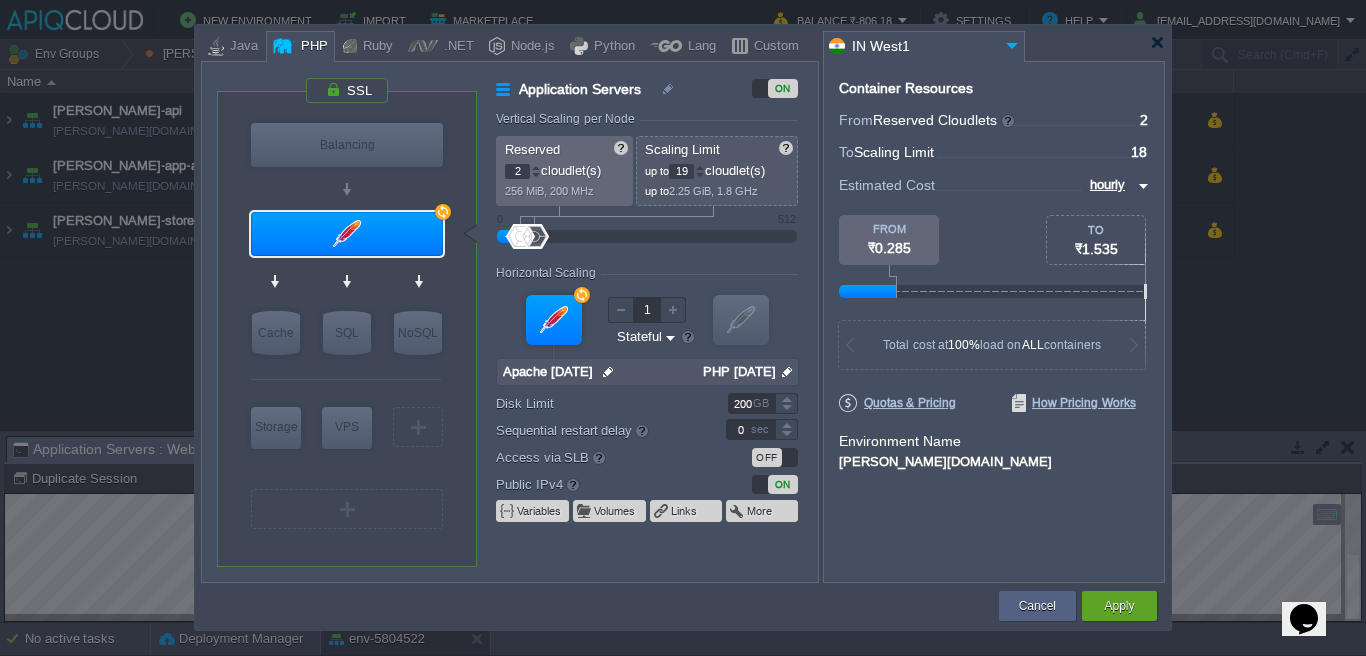 click at bounding box center [700, 167] 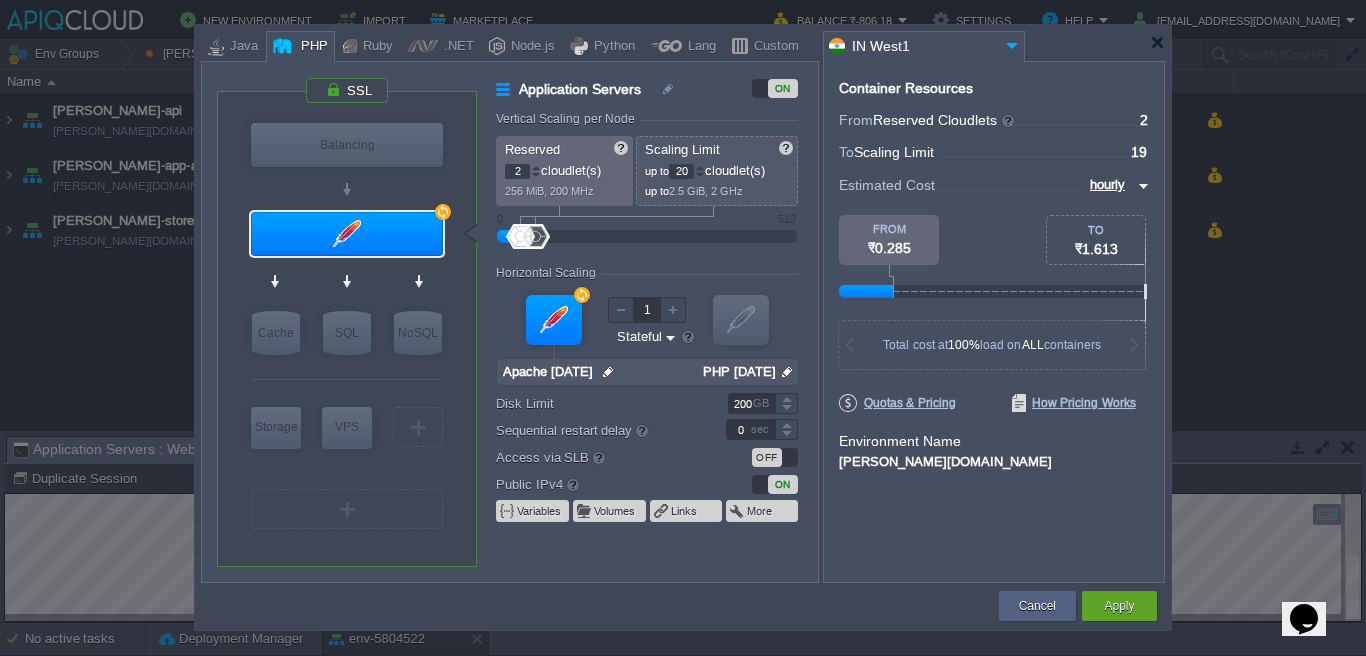 click at bounding box center (700, 167) 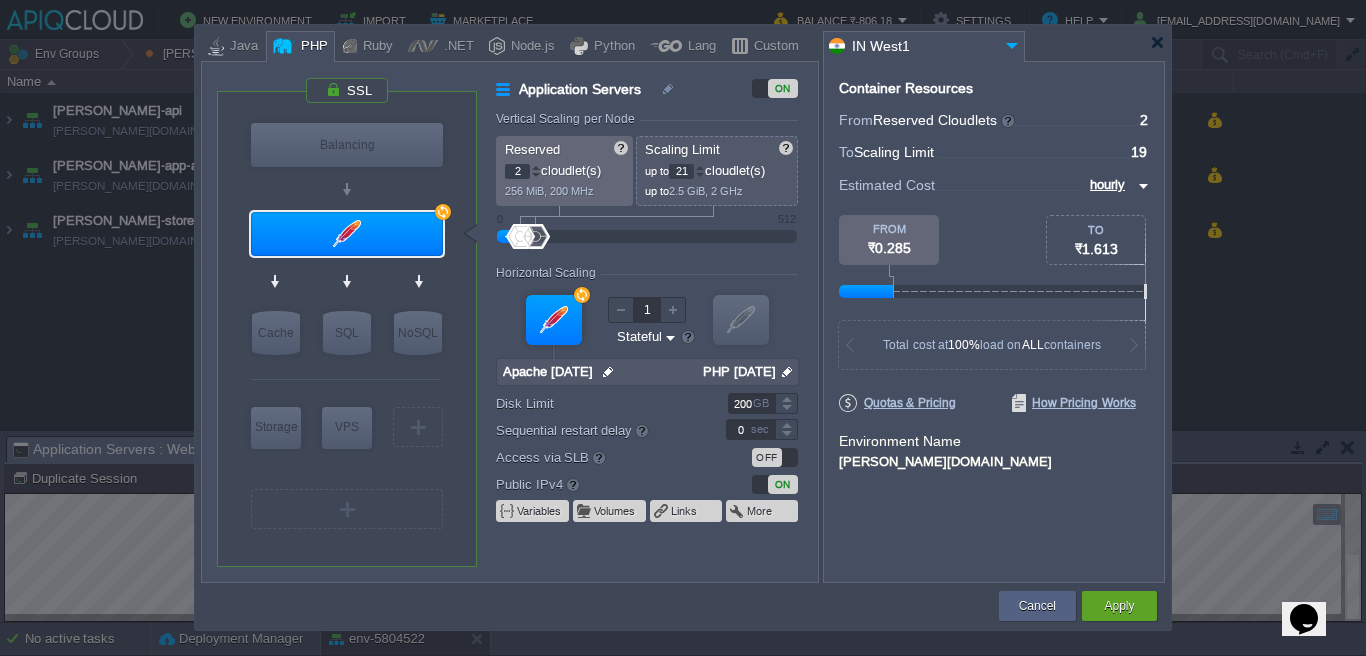 click at bounding box center (700, 167) 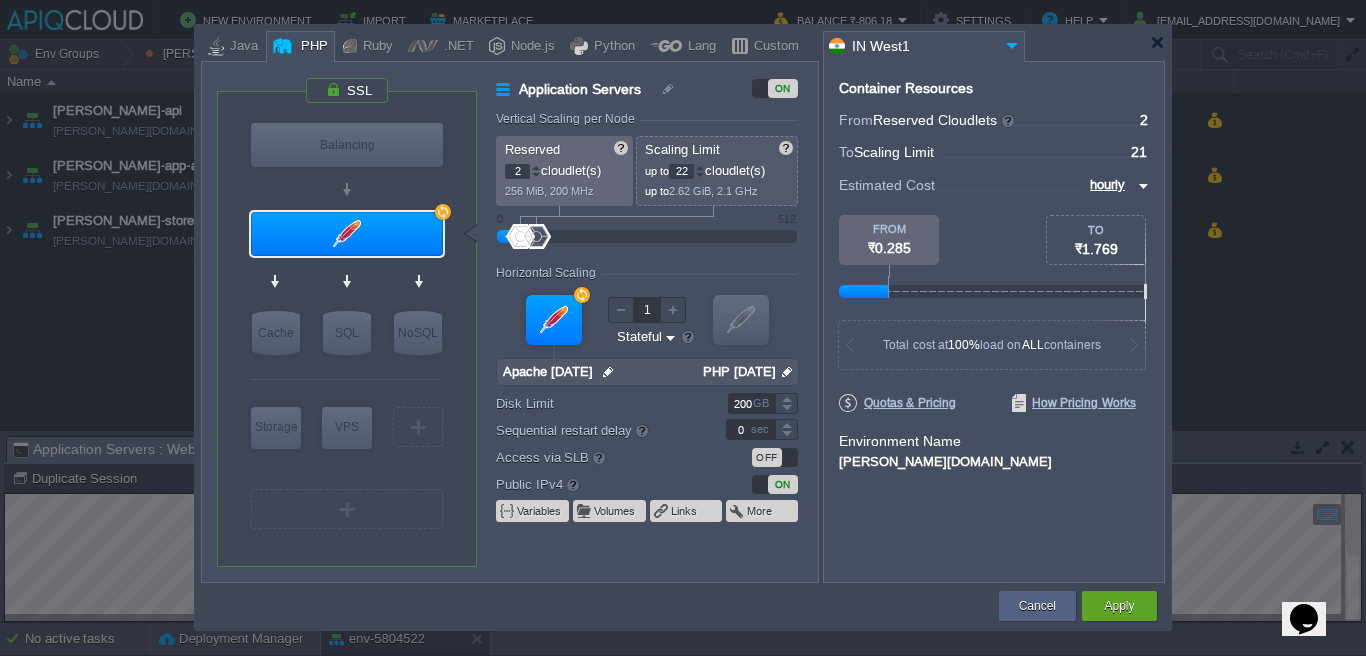click at bounding box center [700, 167] 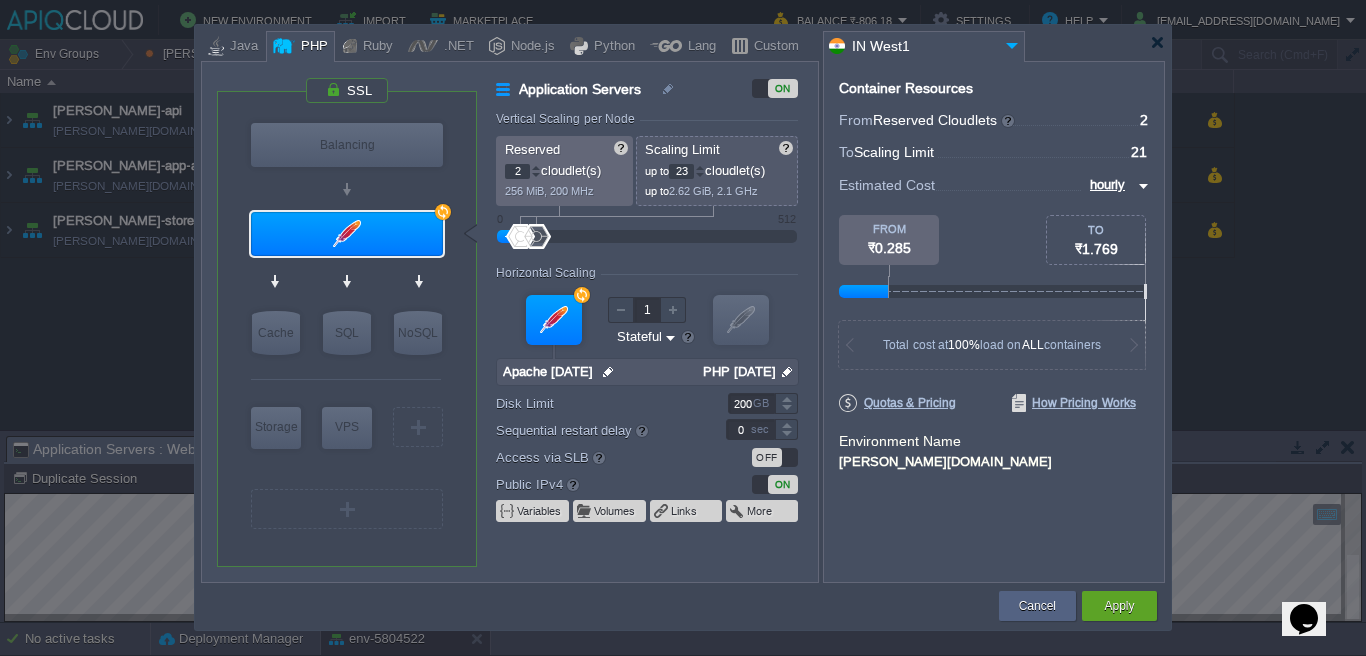 click at bounding box center (700, 167) 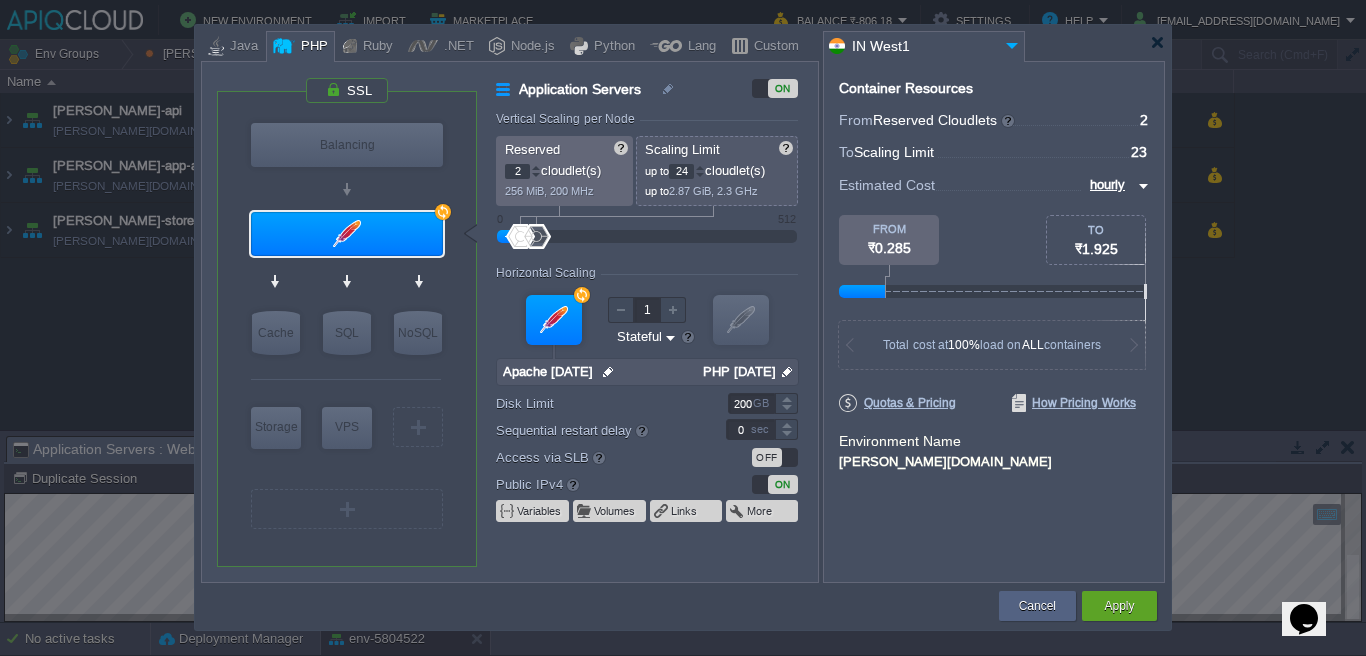 click at bounding box center (700, 167) 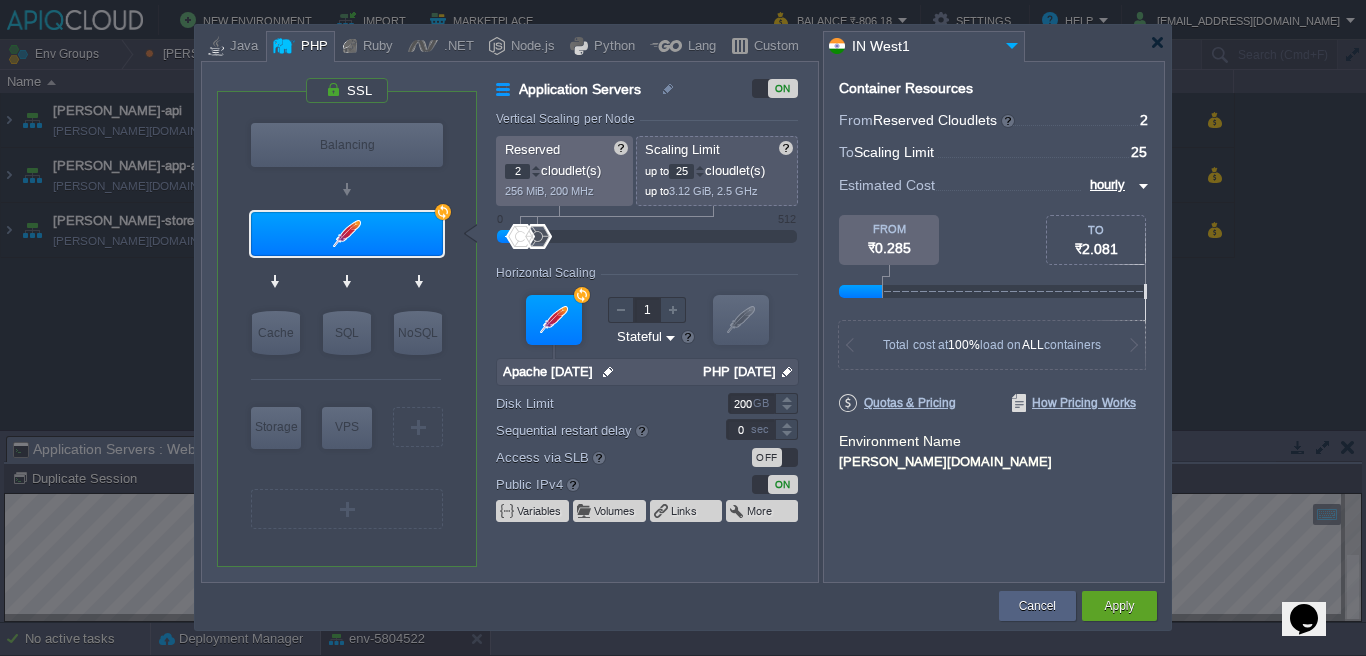 click at bounding box center (700, 167) 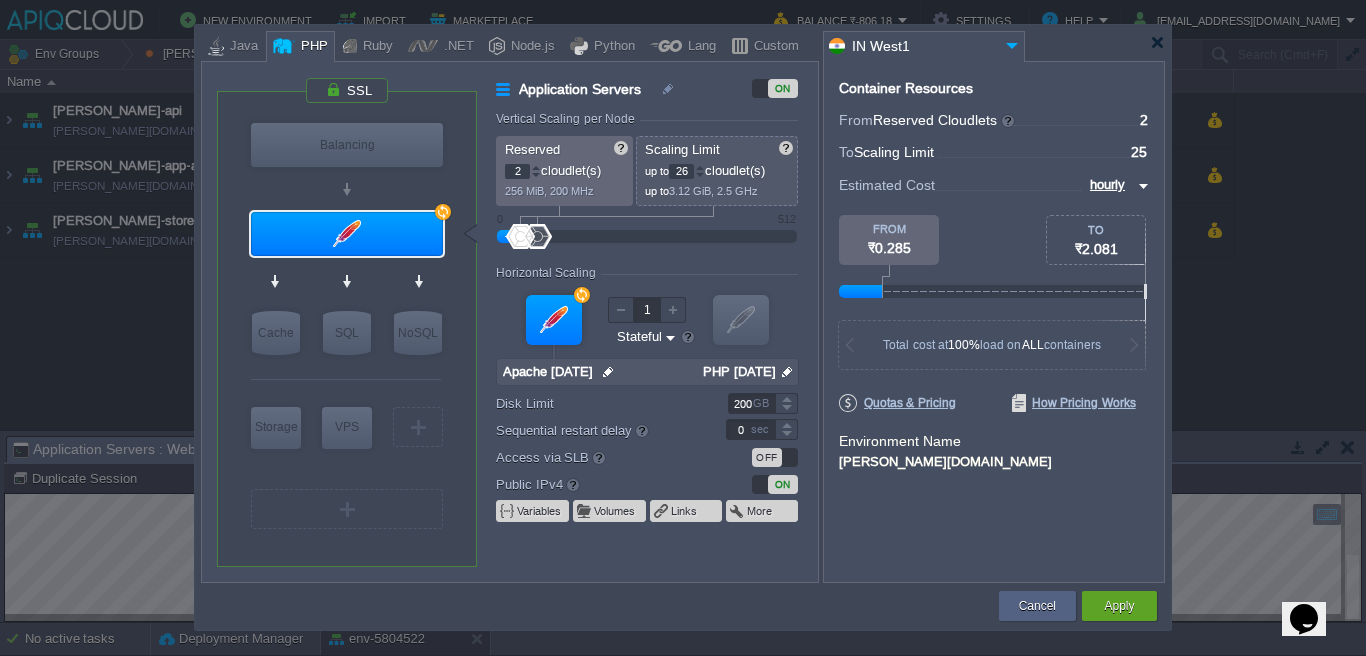 click at bounding box center [700, 167] 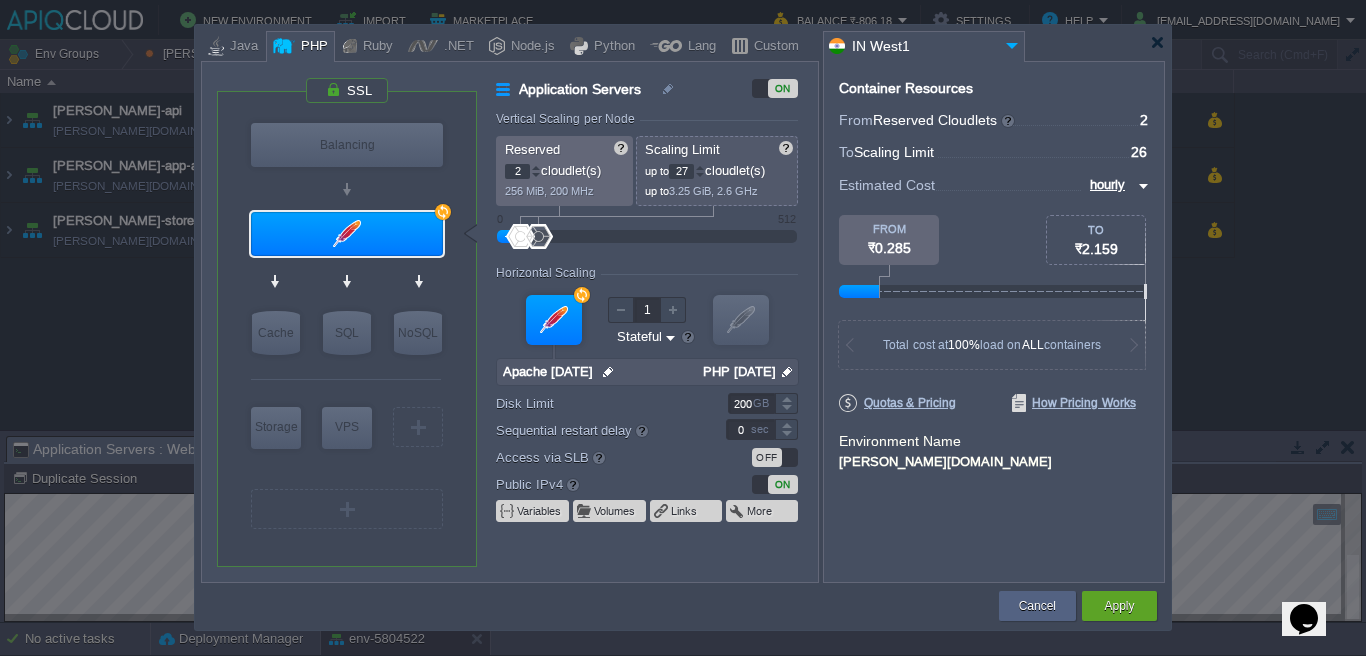 click at bounding box center (700, 167) 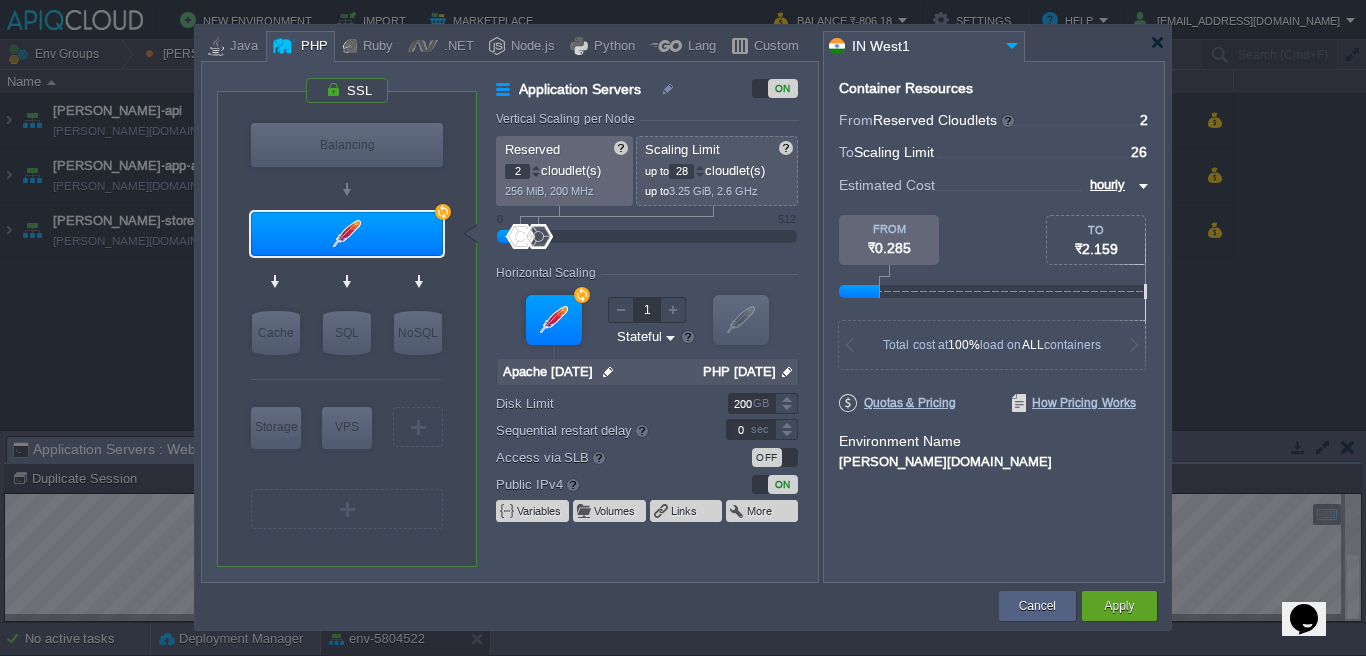 click at bounding box center (700, 167) 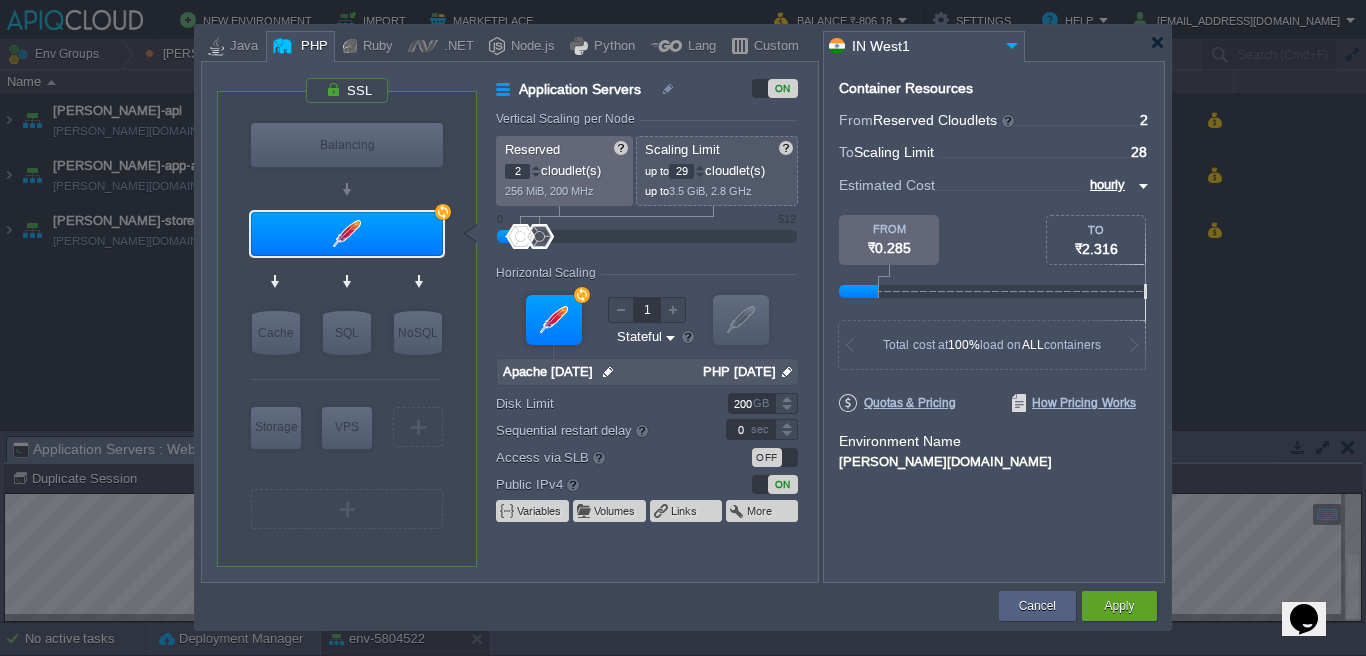 click at bounding box center (700, 167) 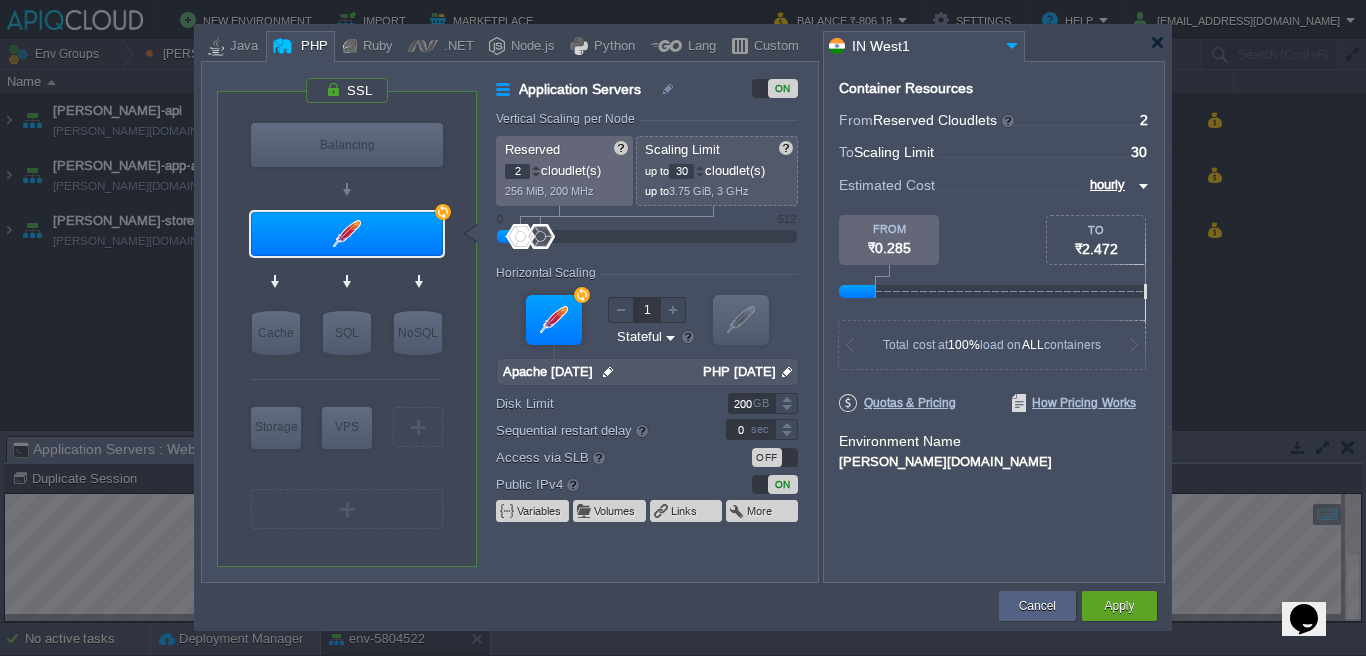 click at bounding box center (700, 167) 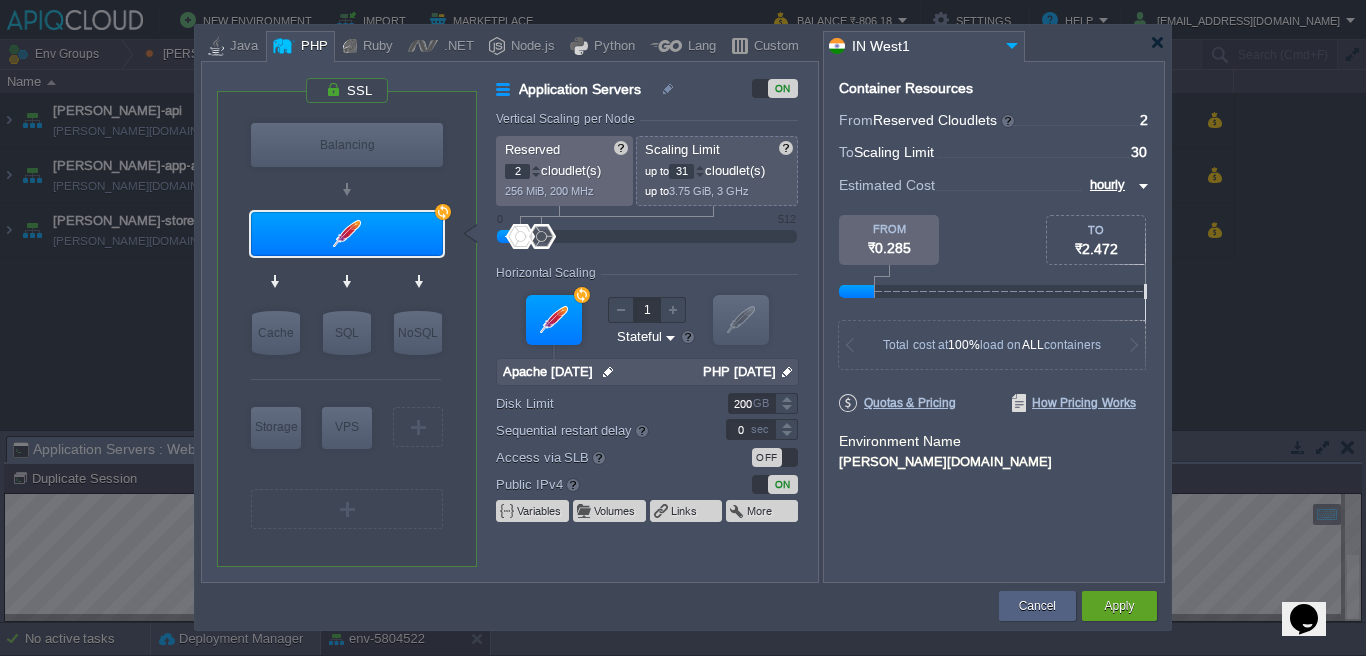 click at bounding box center (700, 167) 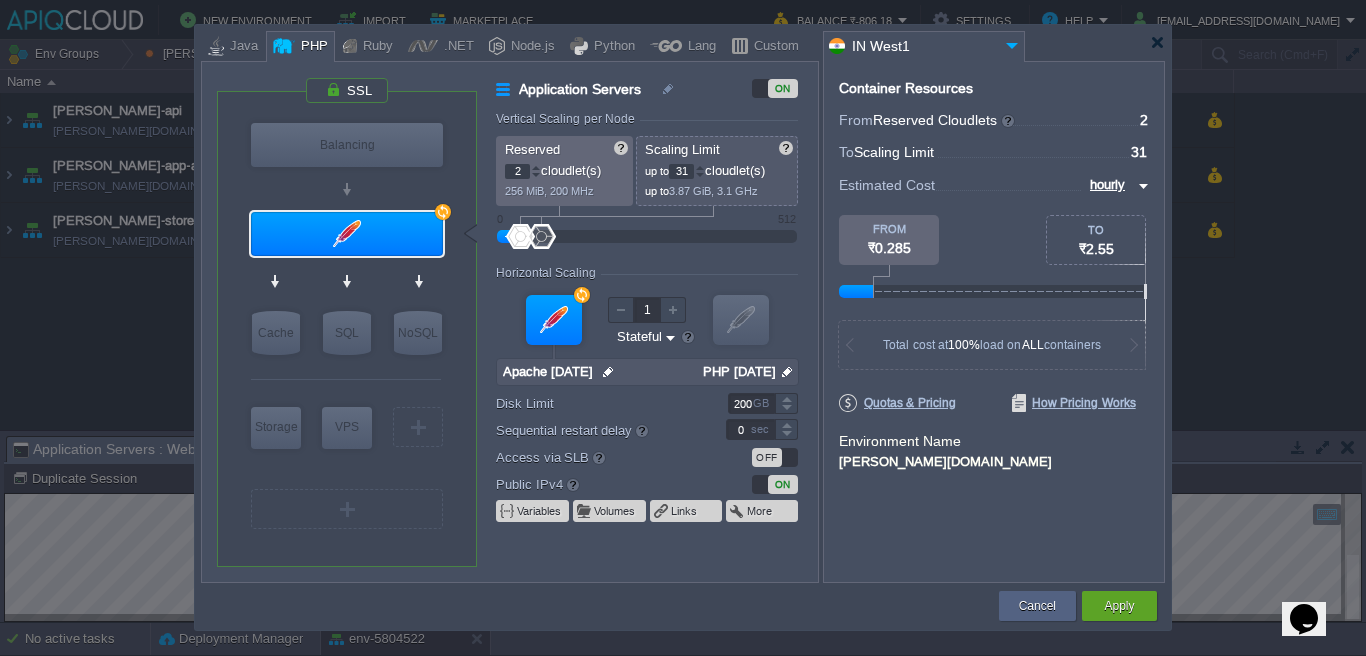 type on "32" 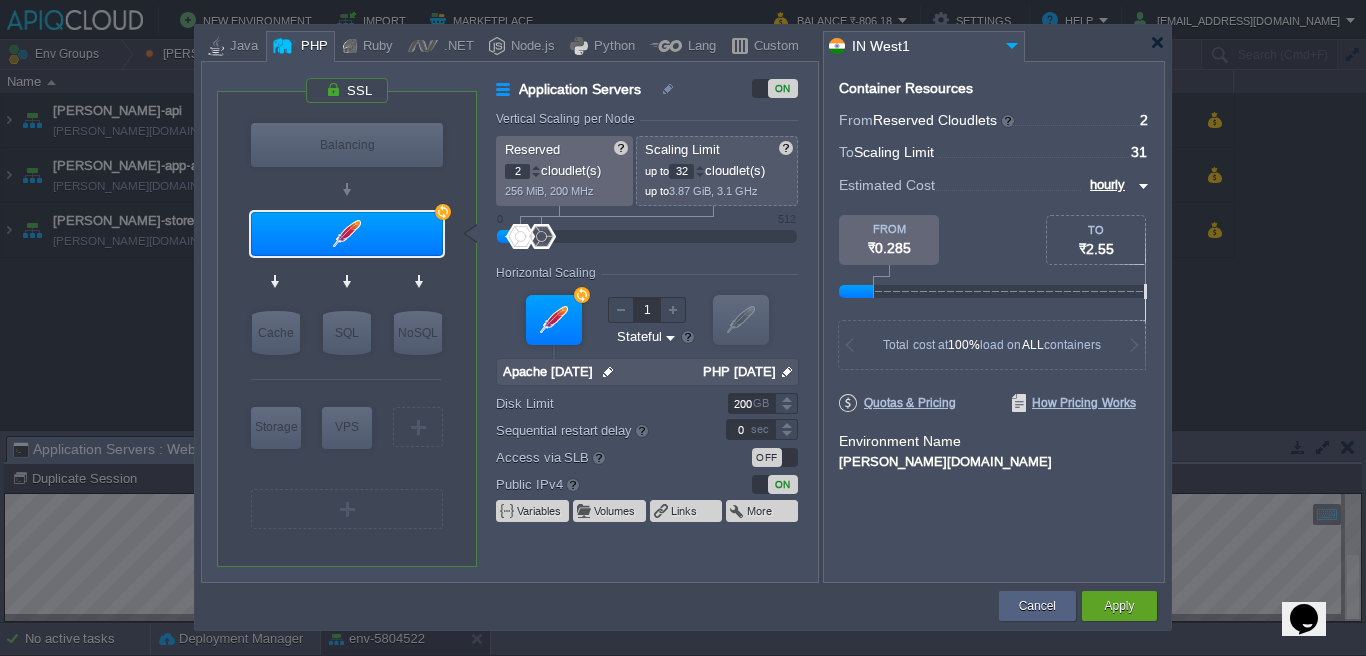 click at bounding box center (700, 167) 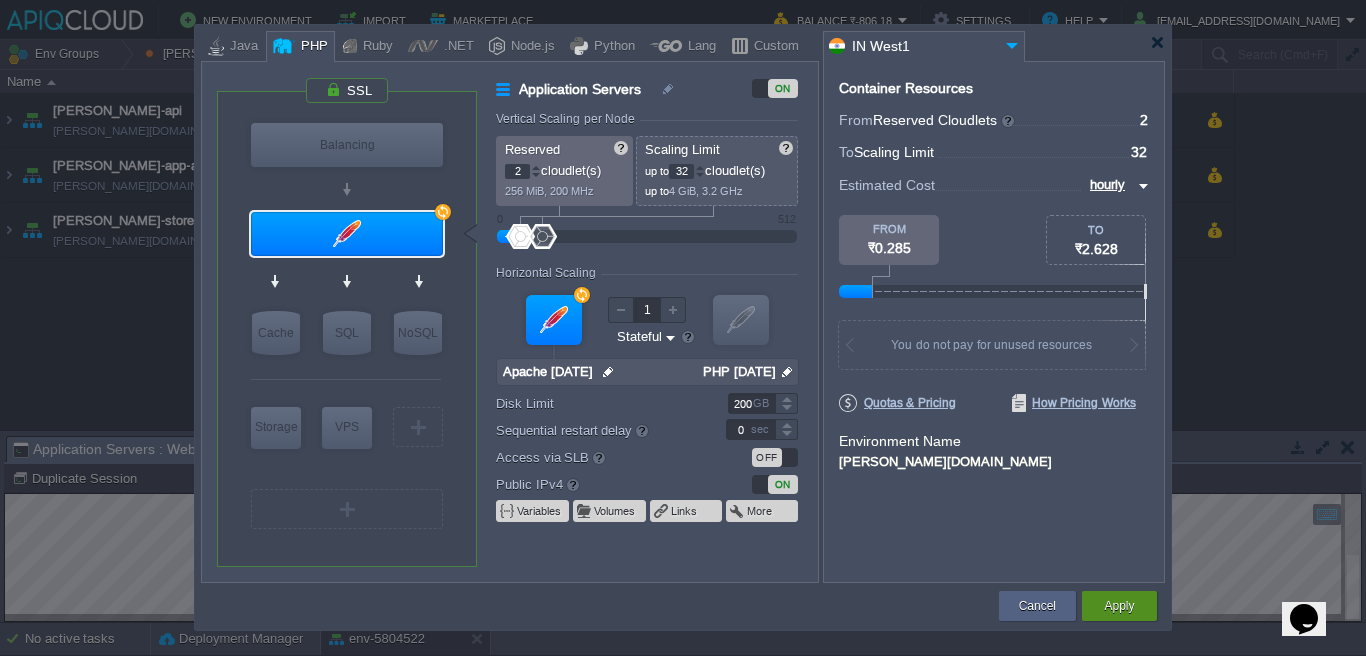 click on "Apply" at bounding box center [1119, 606] 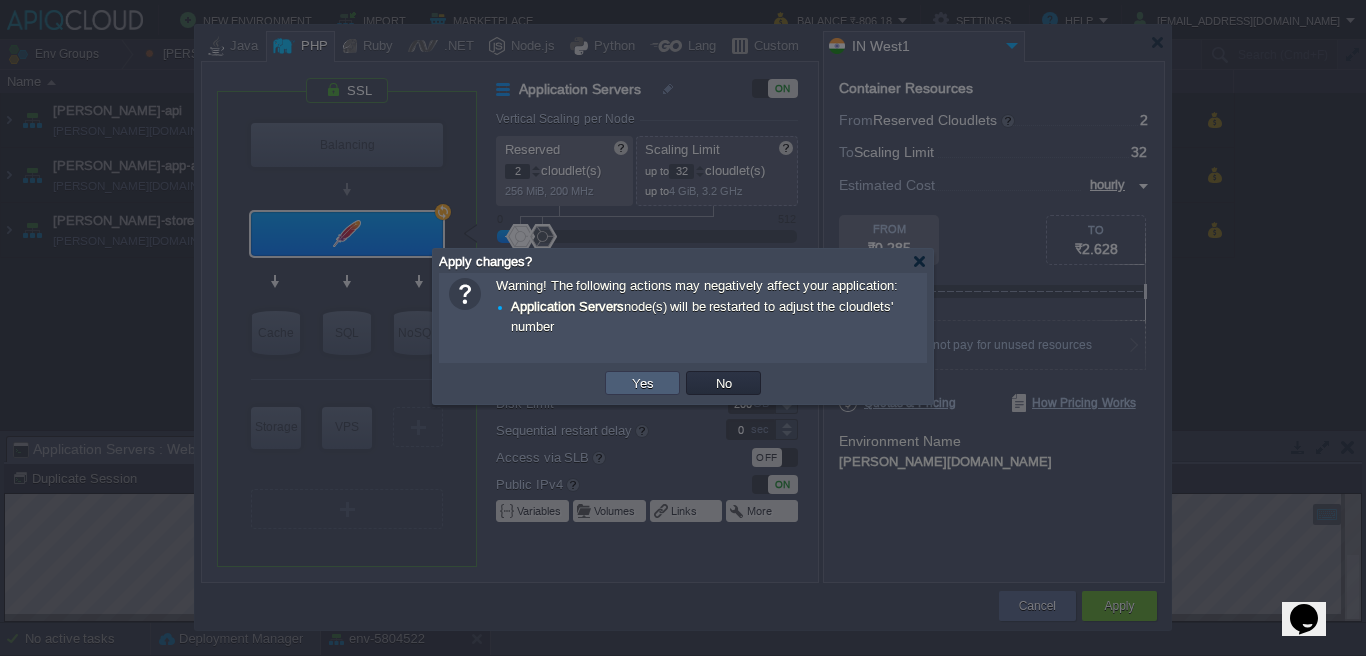 click on "Yes" at bounding box center (642, 383) 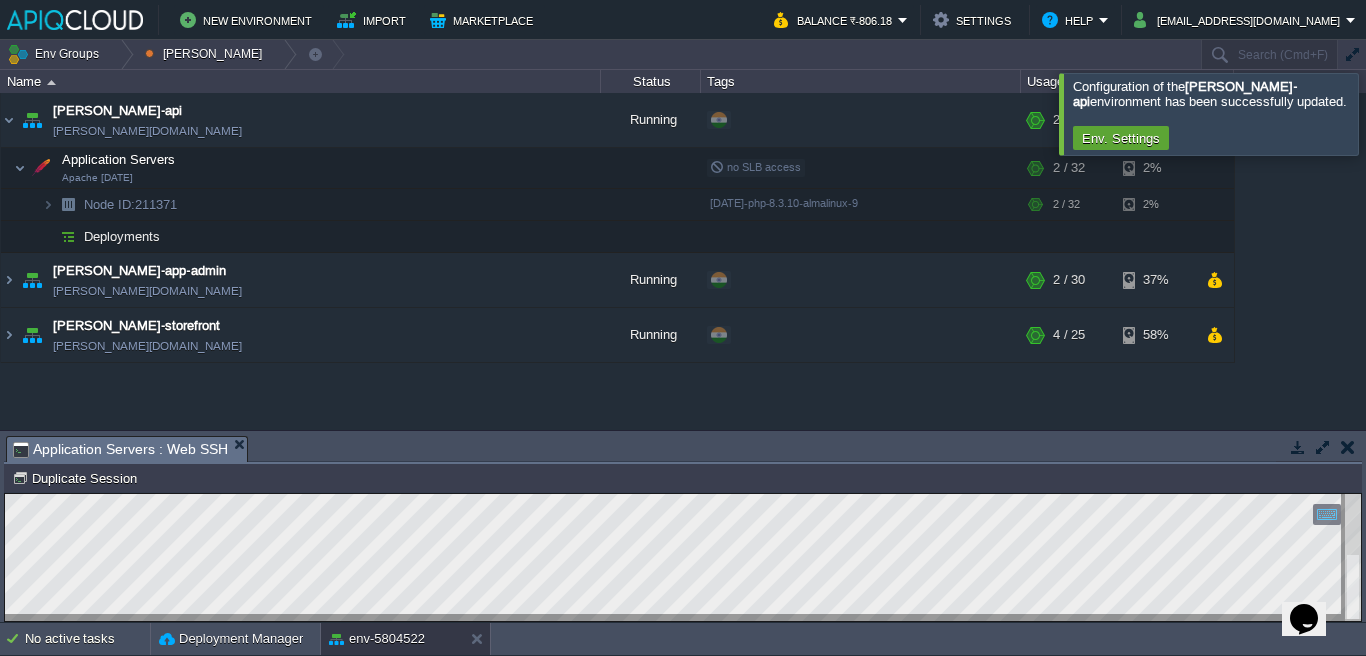 click at bounding box center [1390, 113] 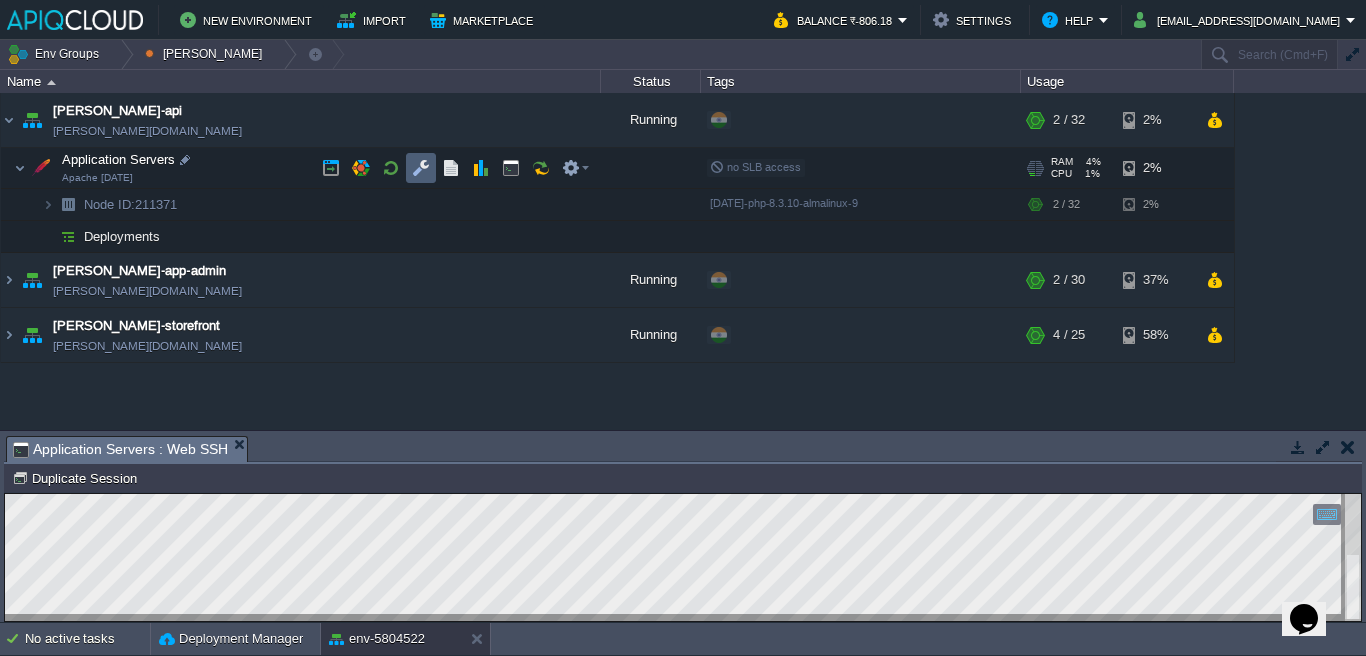 click at bounding box center [421, 168] 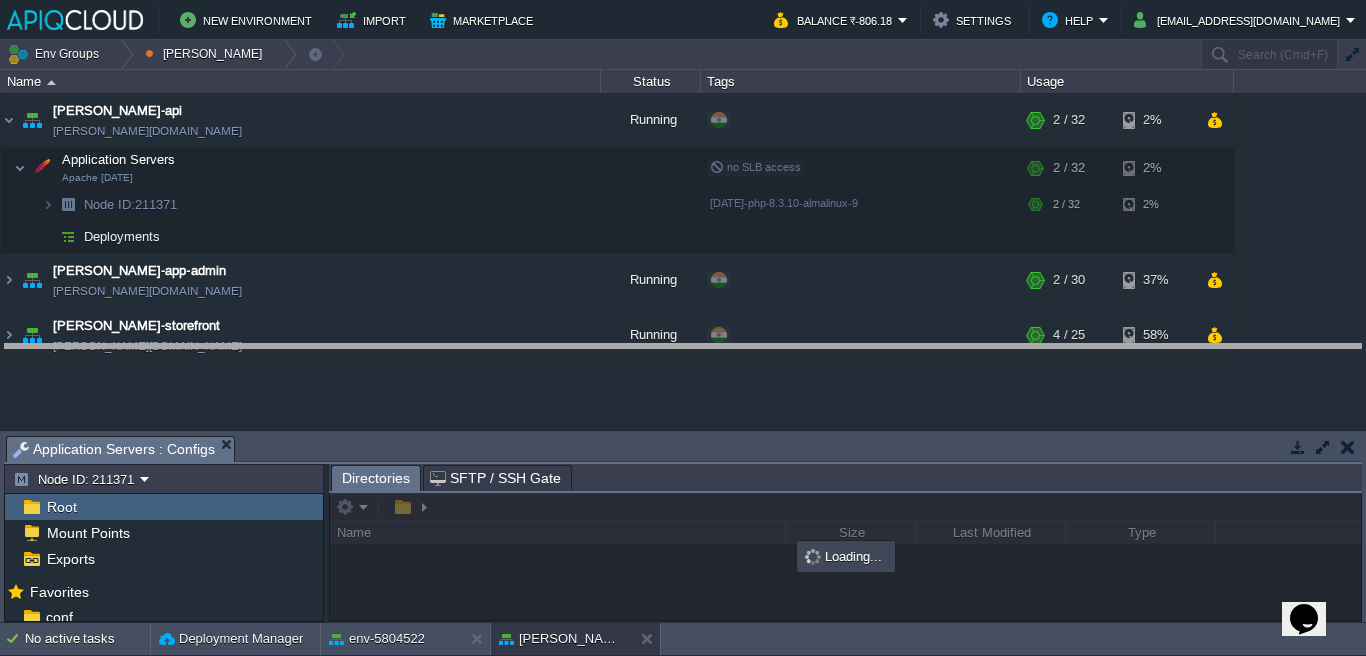 drag, startPoint x: 583, startPoint y: 454, endPoint x: 593, endPoint y: 393, distance: 61.81424 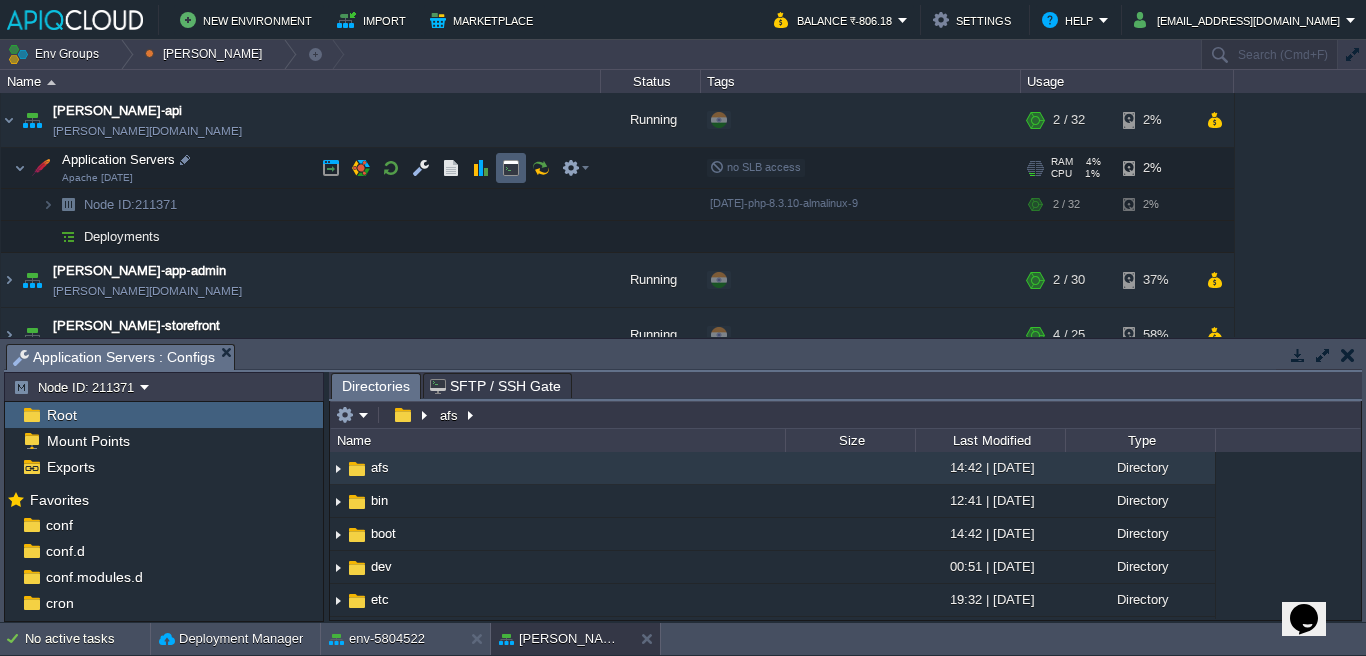click at bounding box center [511, 168] 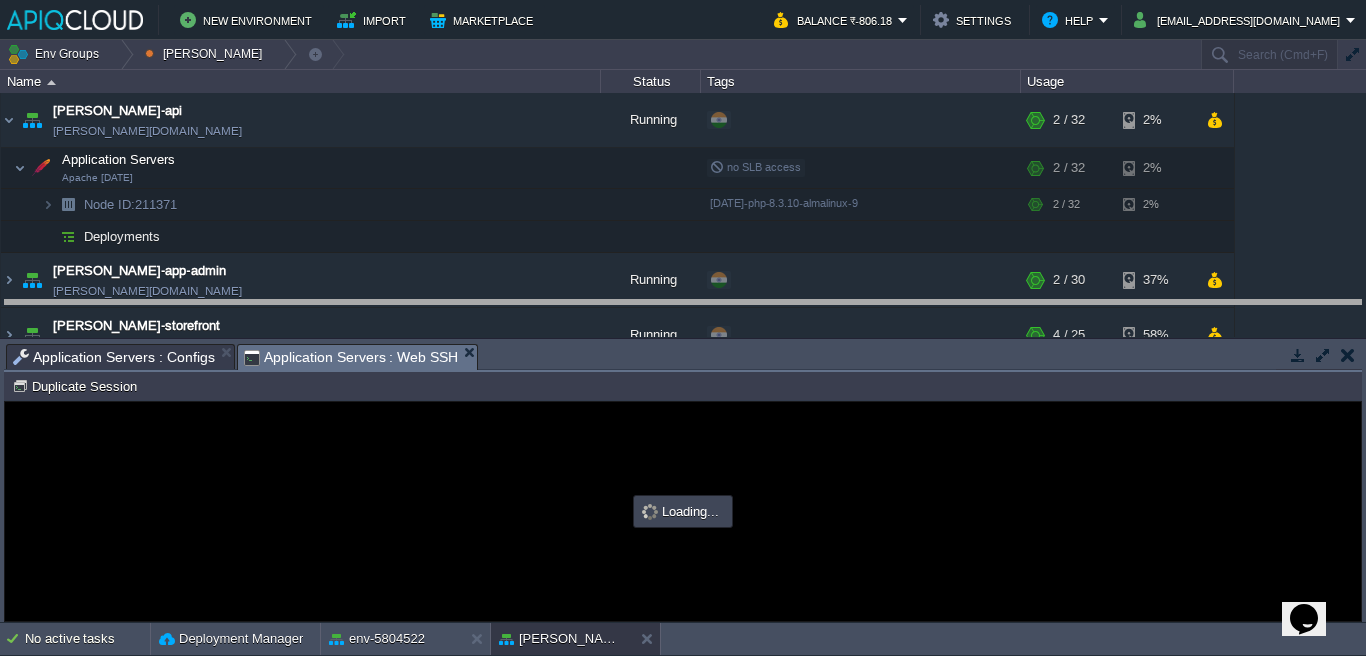 drag, startPoint x: 631, startPoint y: 359, endPoint x: 628, endPoint y: 326, distance: 33.13608 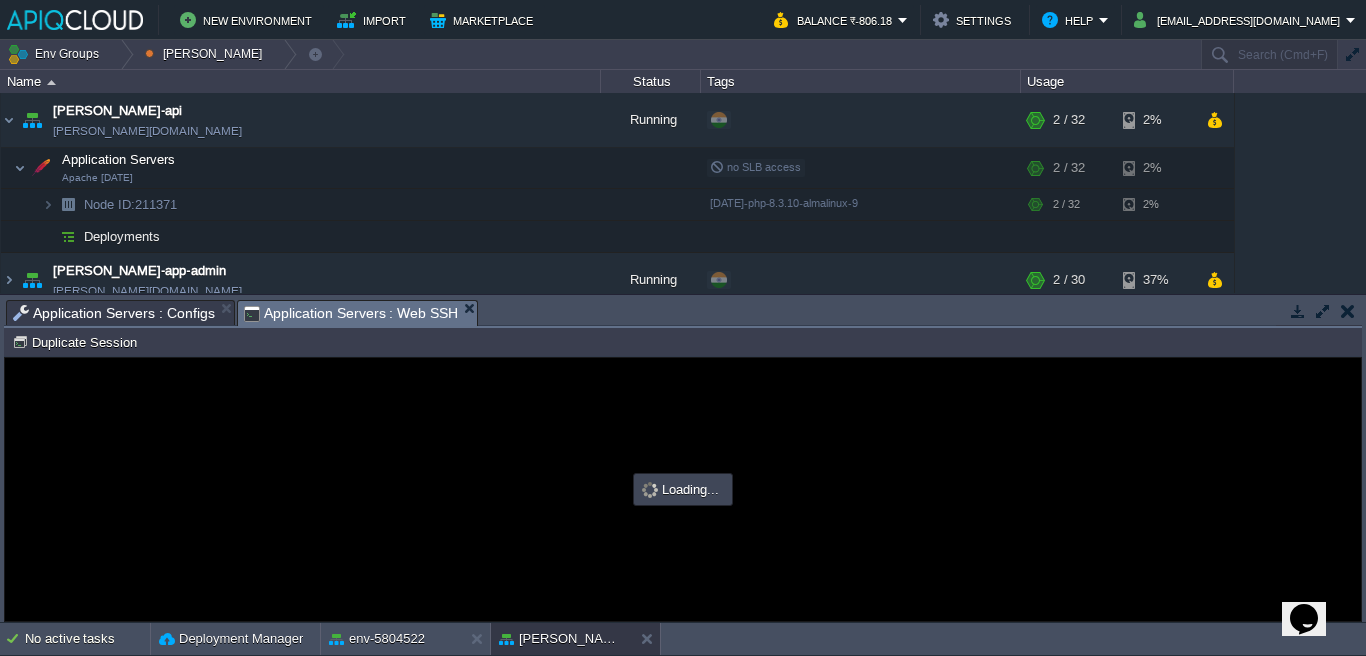 scroll, scrollTop: 0, scrollLeft: 0, axis: both 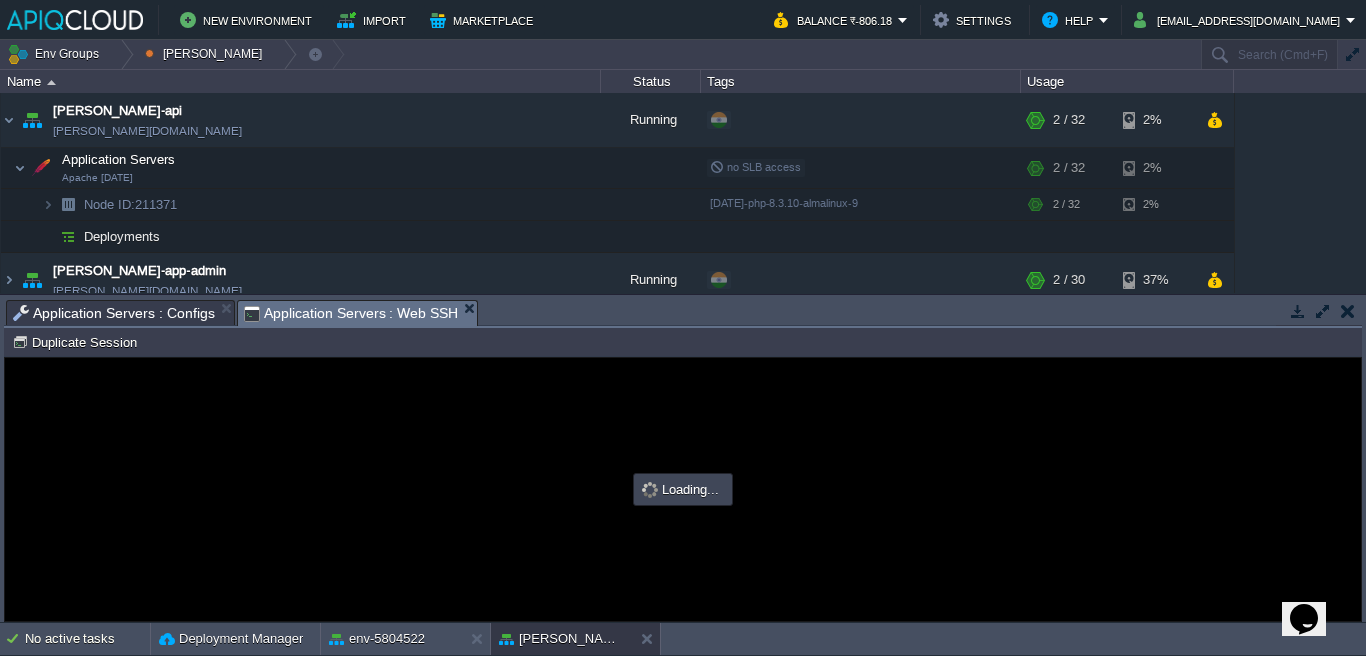 type on "#000000" 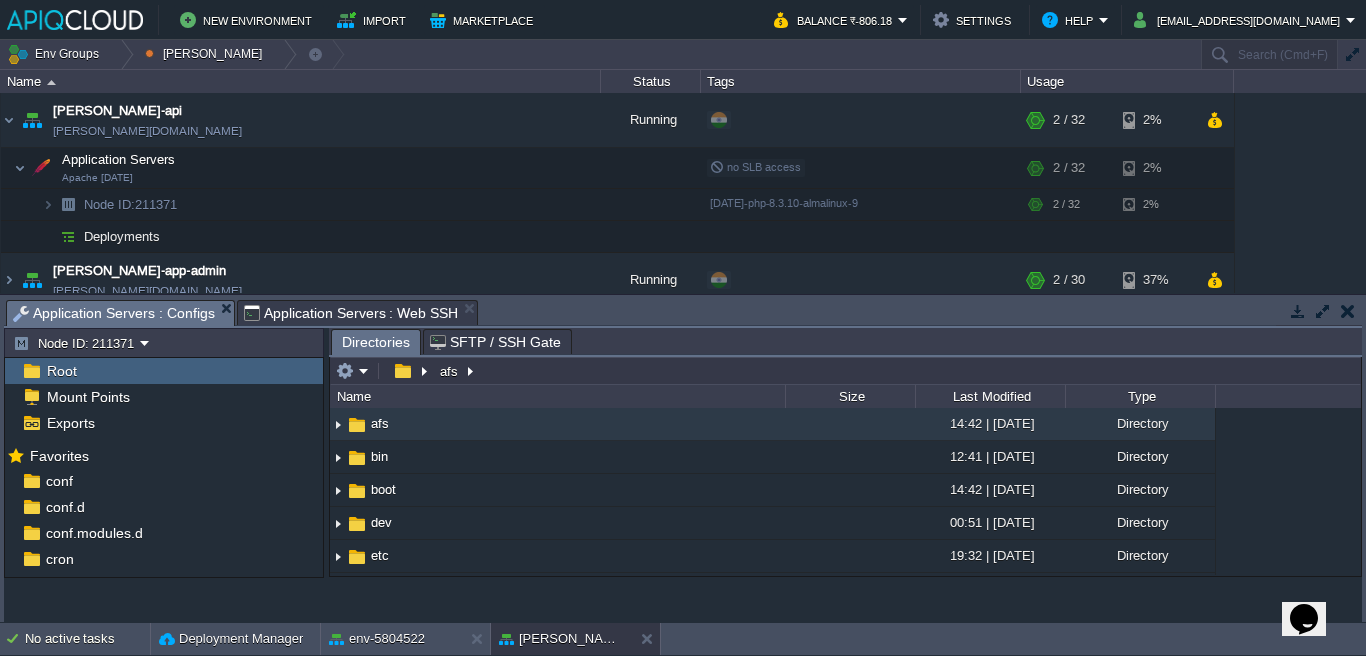 click on "Application Servers : Configs" at bounding box center [114, 313] 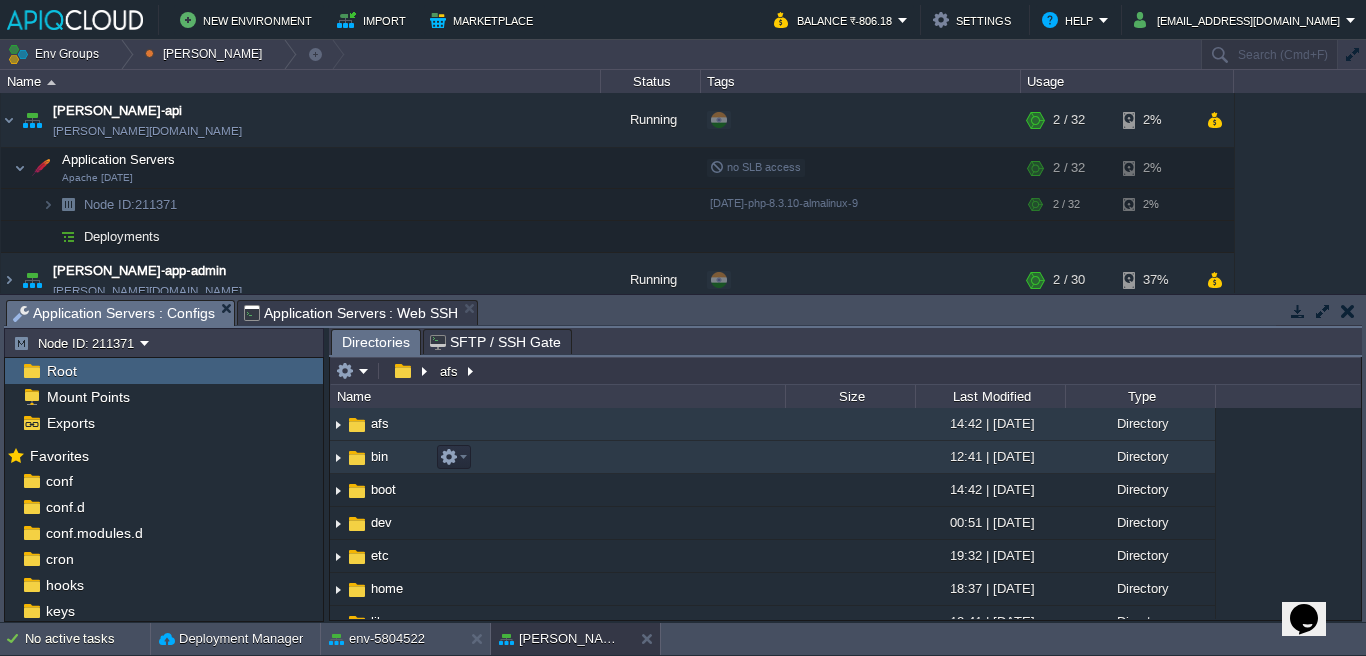 scroll, scrollTop: 4, scrollLeft: 0, axis: vertical 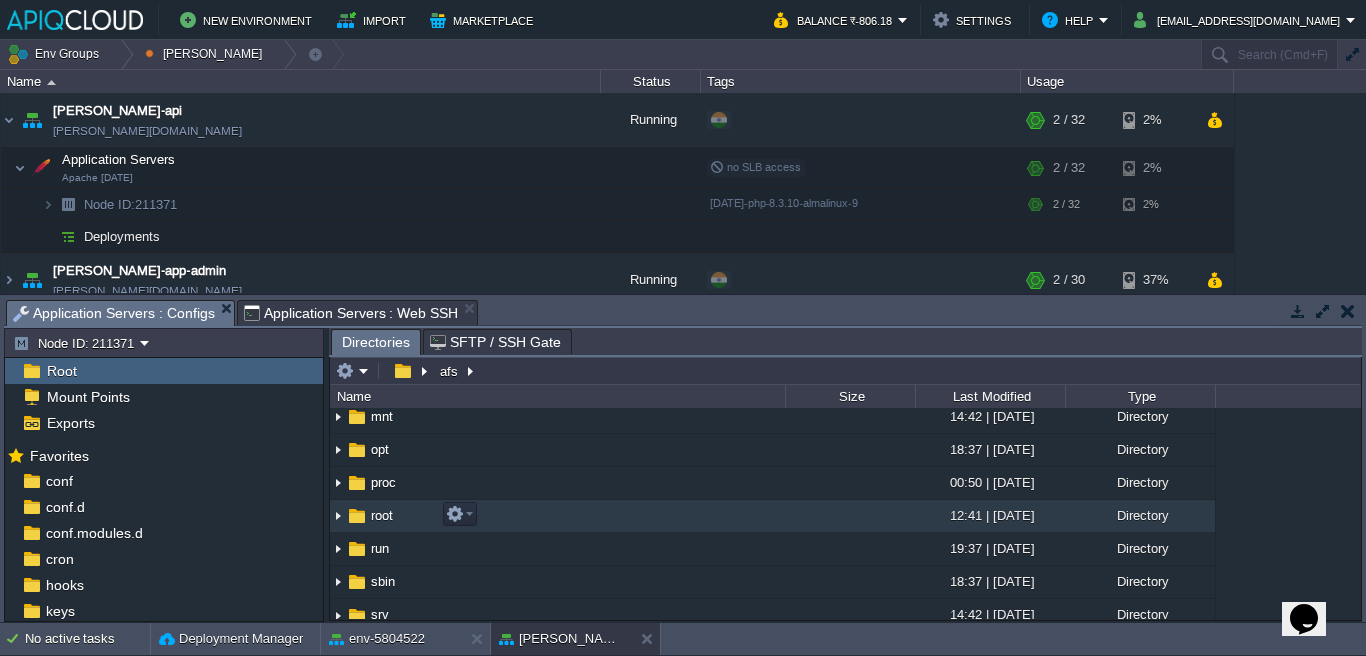 click on "root" at bounding box center (382, 515) 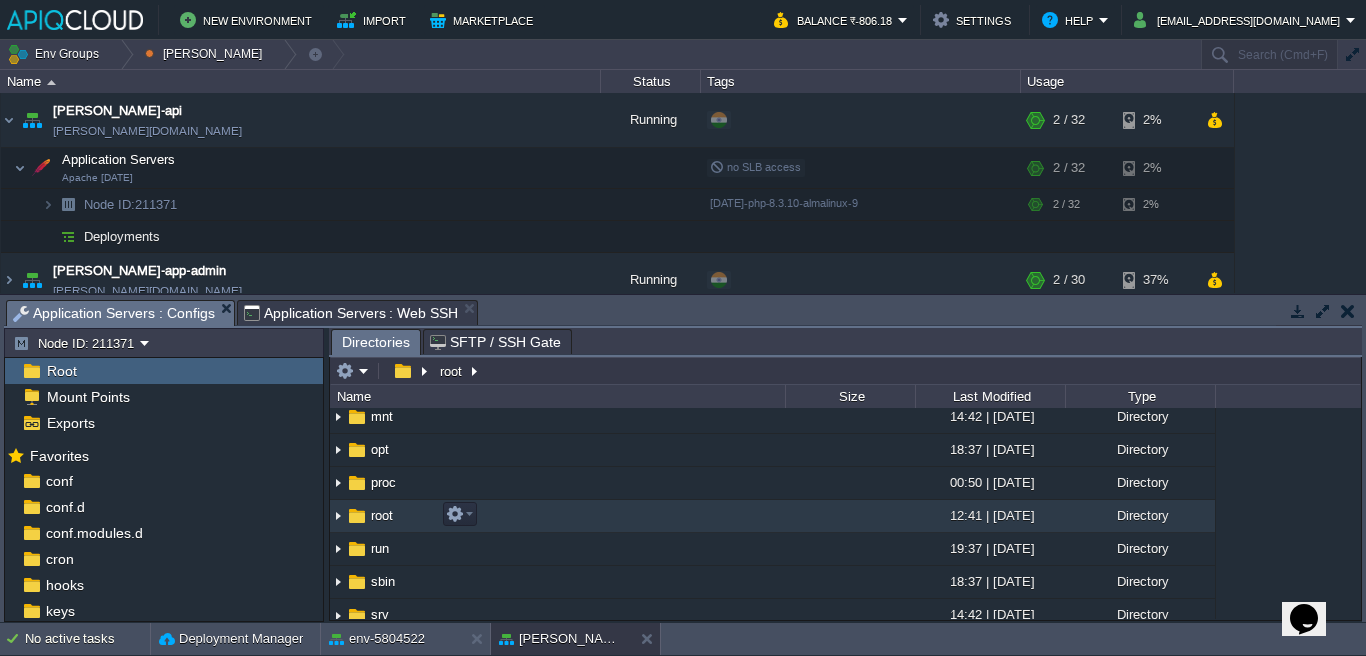 click on "root" at bounding box center (382, 515) 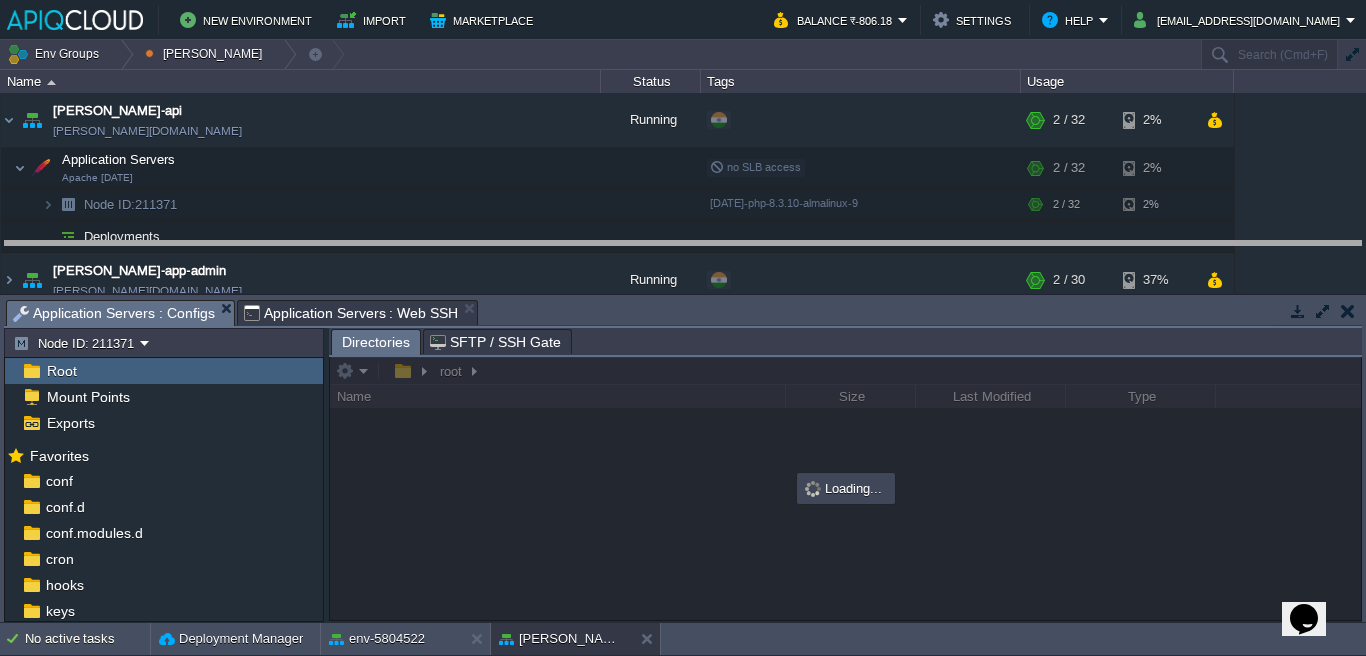 drag, startPoint x: 780, startPoint y: 312, endPoint x: 775, endPoint y: 245, distance: 67.18631 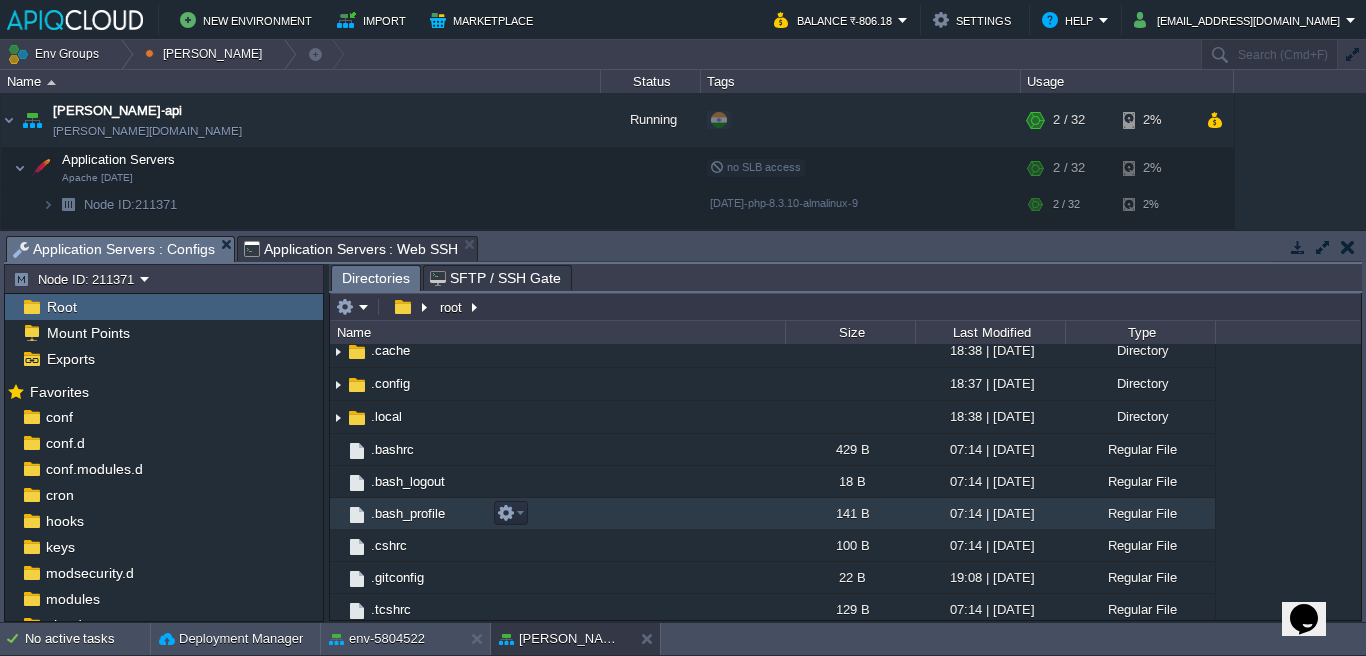 scroll, scrollTop: 112, scrollLeft: 0, axis: vertical 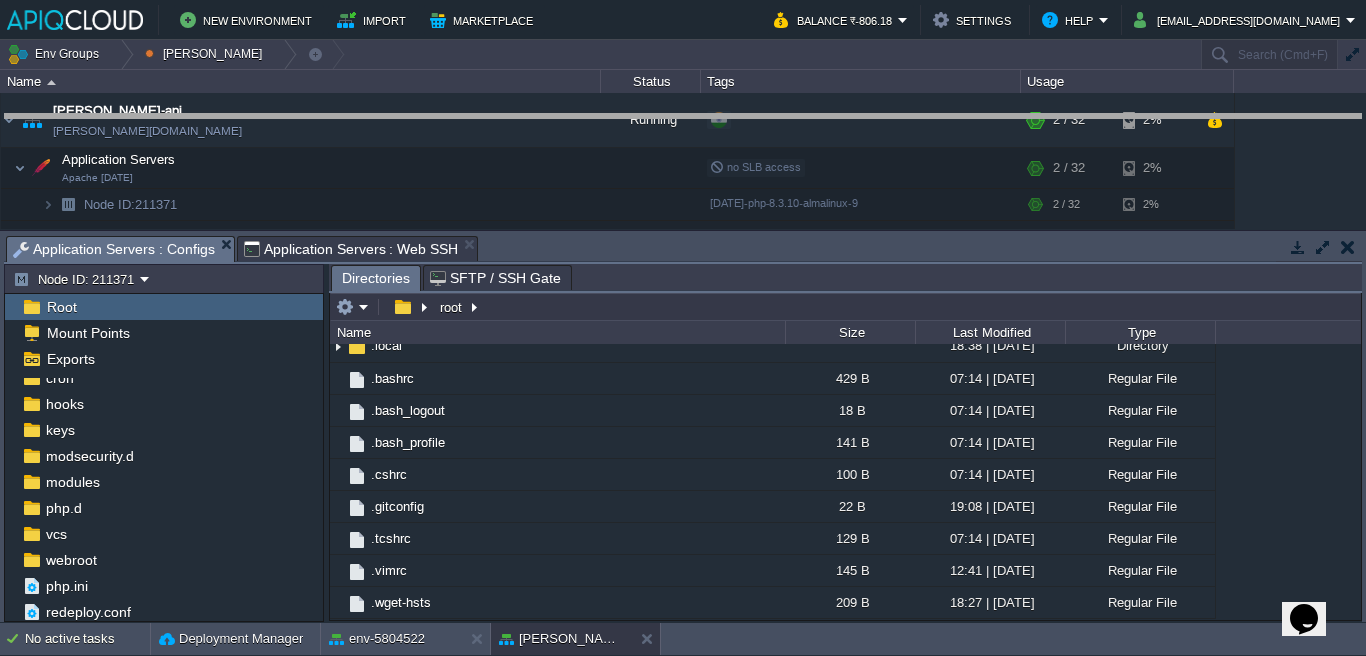 drag, startPoint x: 667, startPoint y: 250, endPoint x: 673, endPoint y: 127, distance: 123.146255 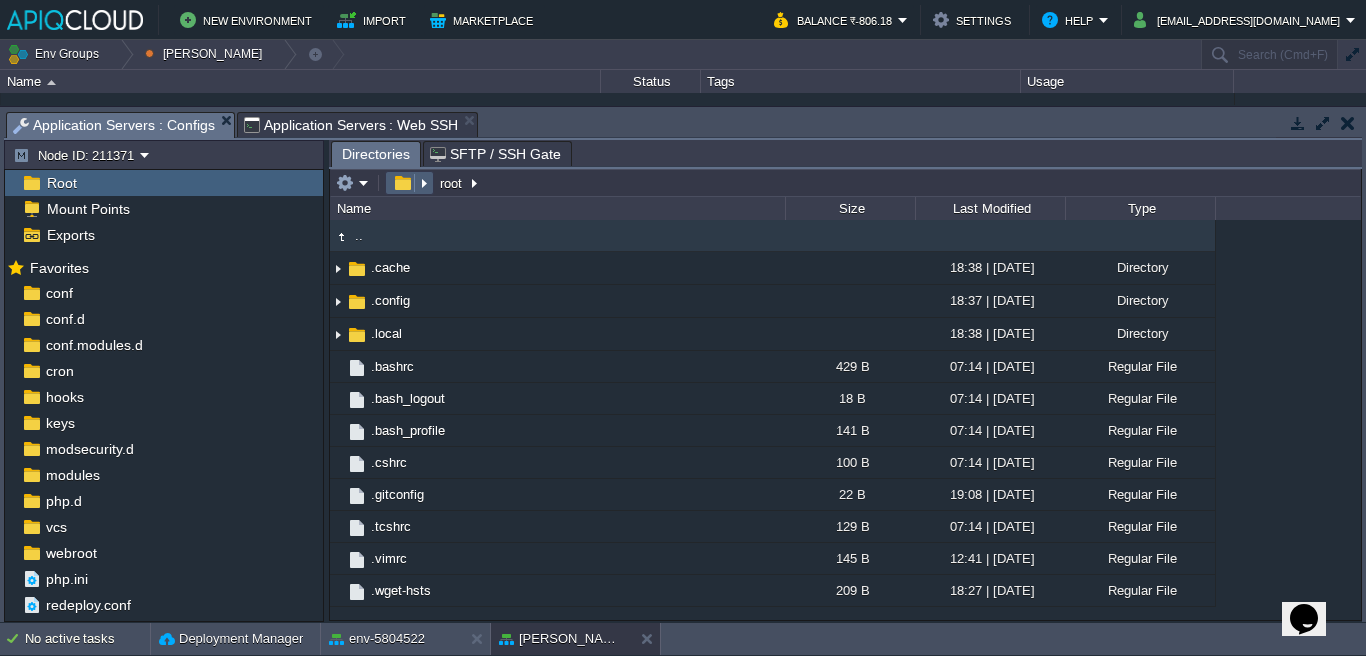 click at bounding box center (402, 183) 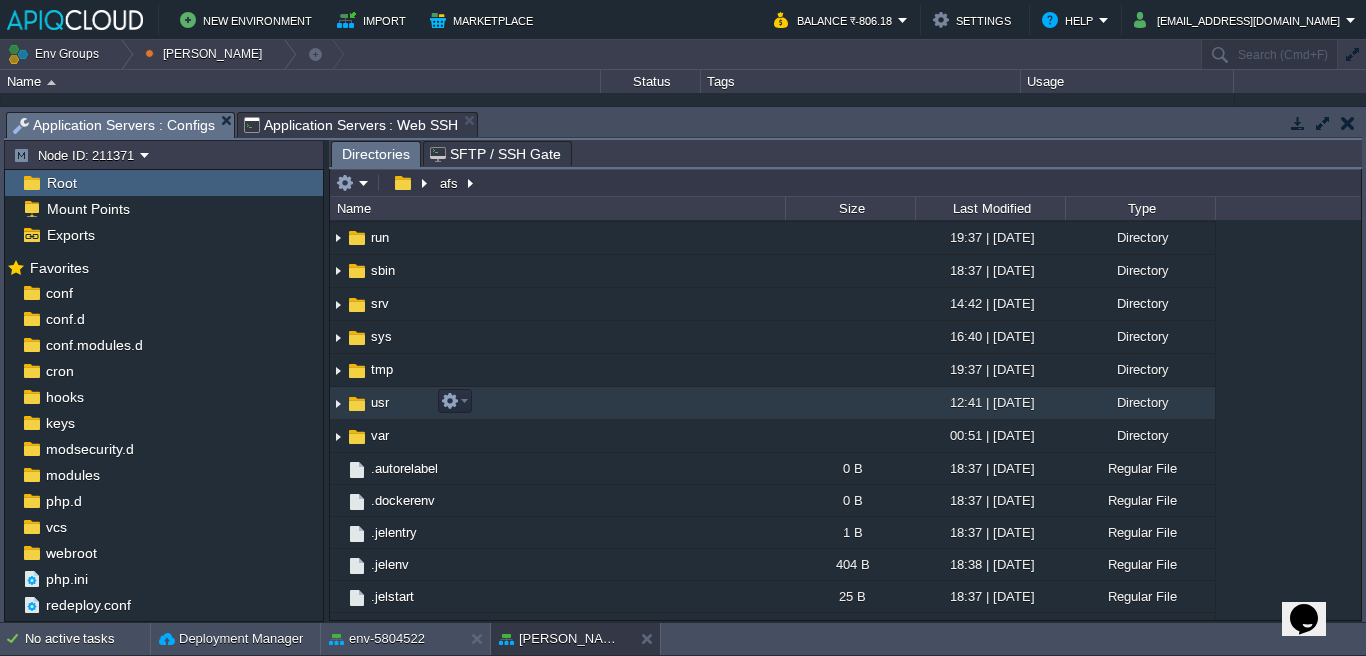 scroll, scrollTop: 317, scrollLeft: 0, axis: vertical 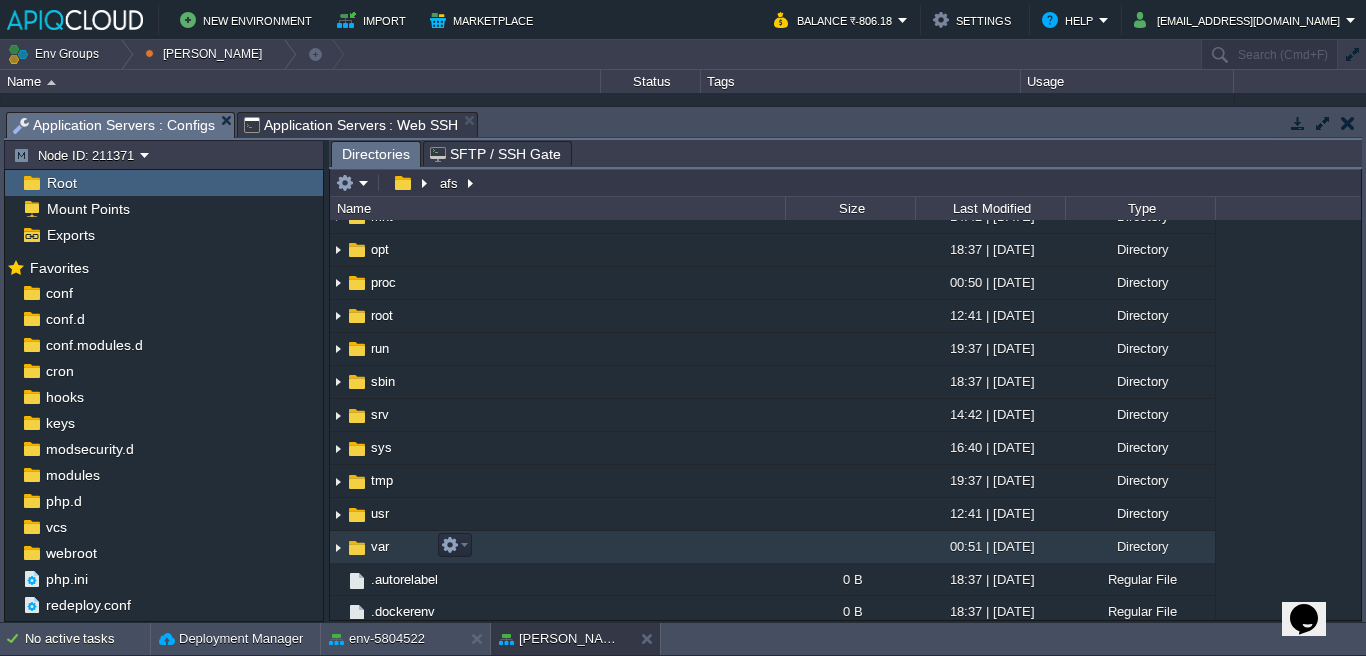 click at bounding box center (357, 548) 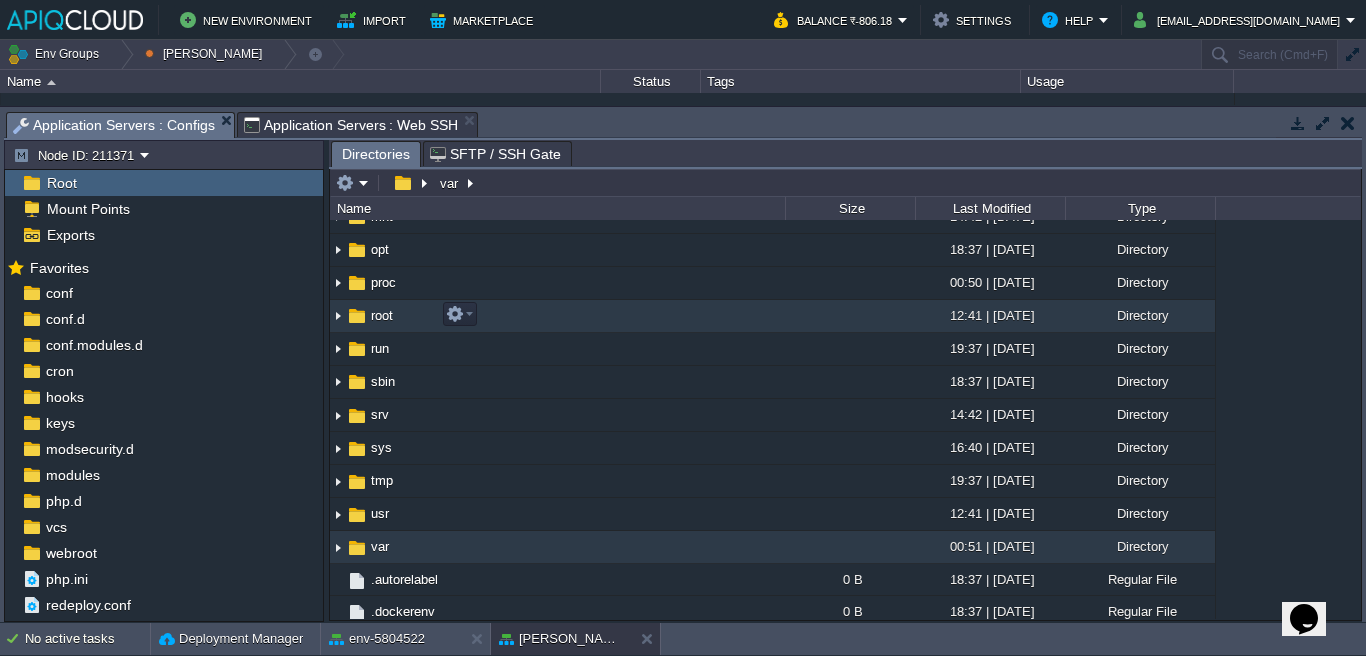 click at bounding box center [357, 316] 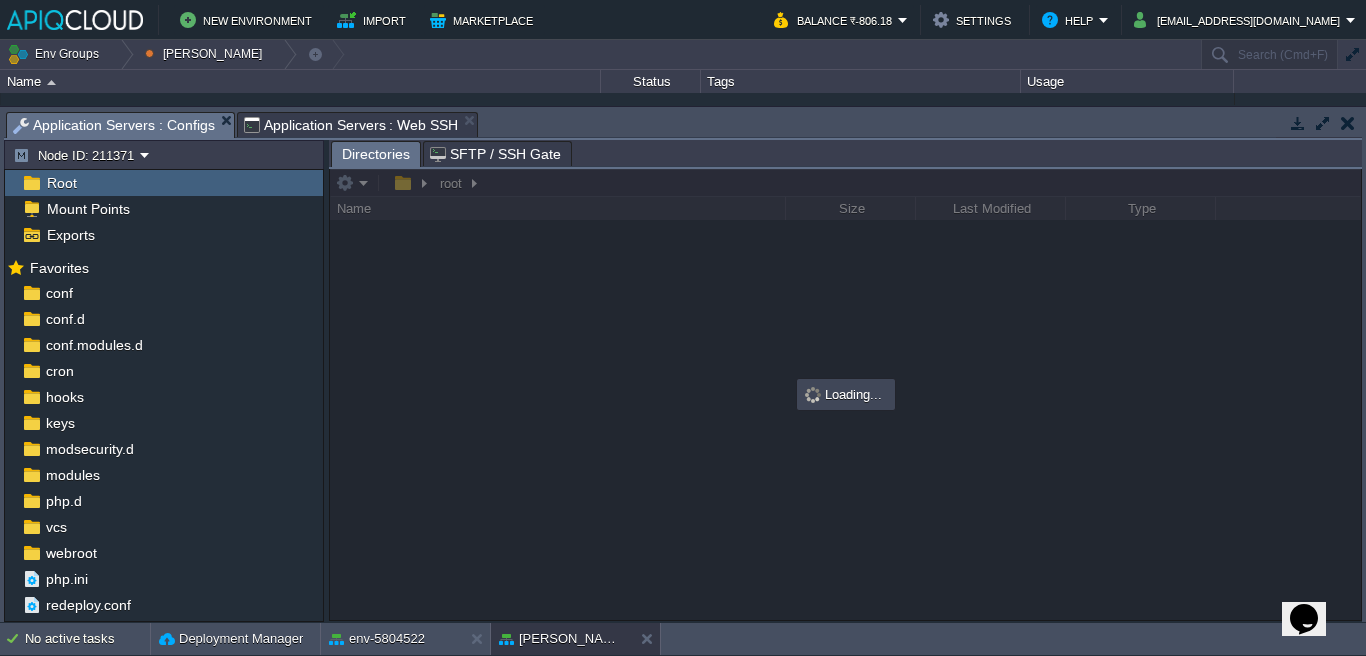 scroll, scrollTop: 0, scrollLeft: 0, axis: both 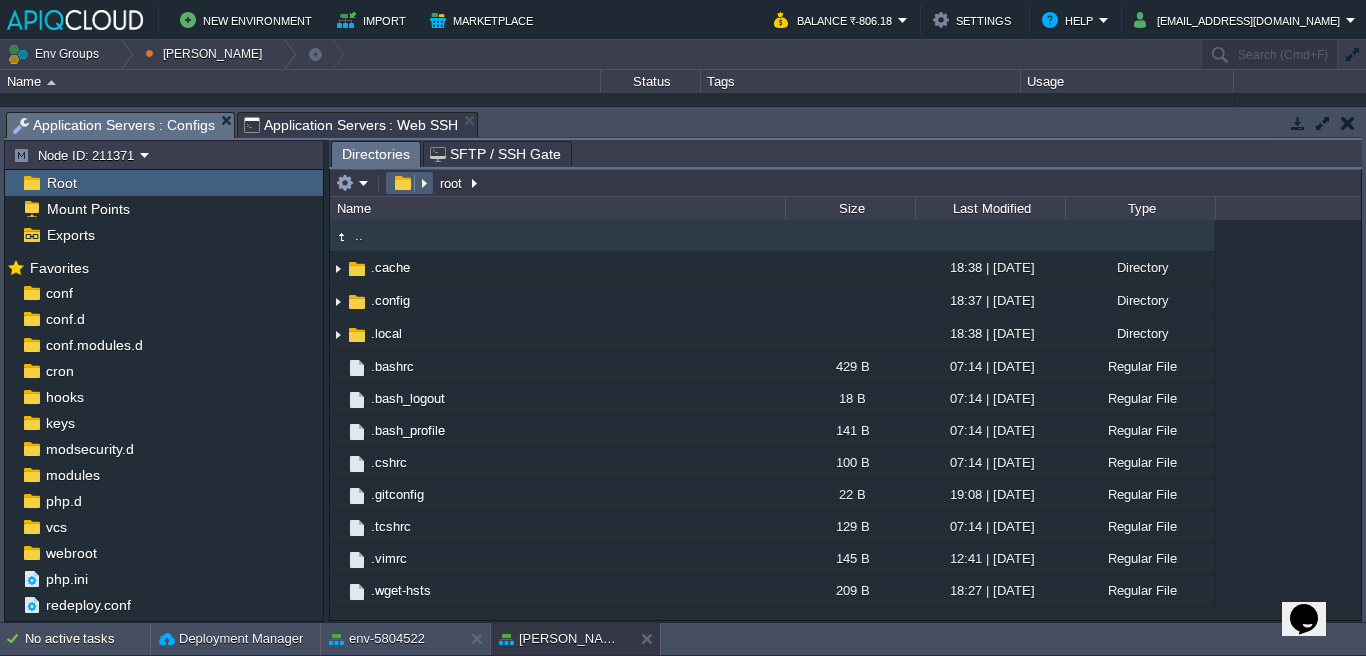 click at bounding box center [409, 183] 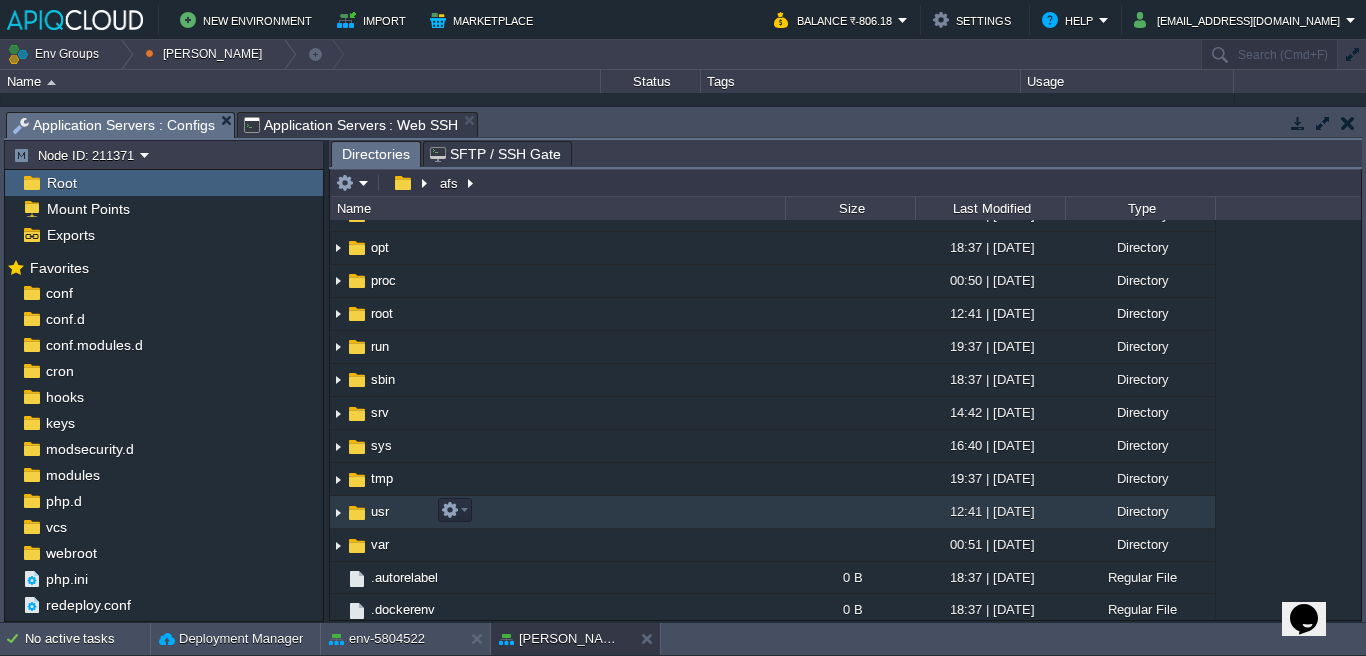 scroll, scrollTop: 541, scrollLeft: 0, axis: vertical 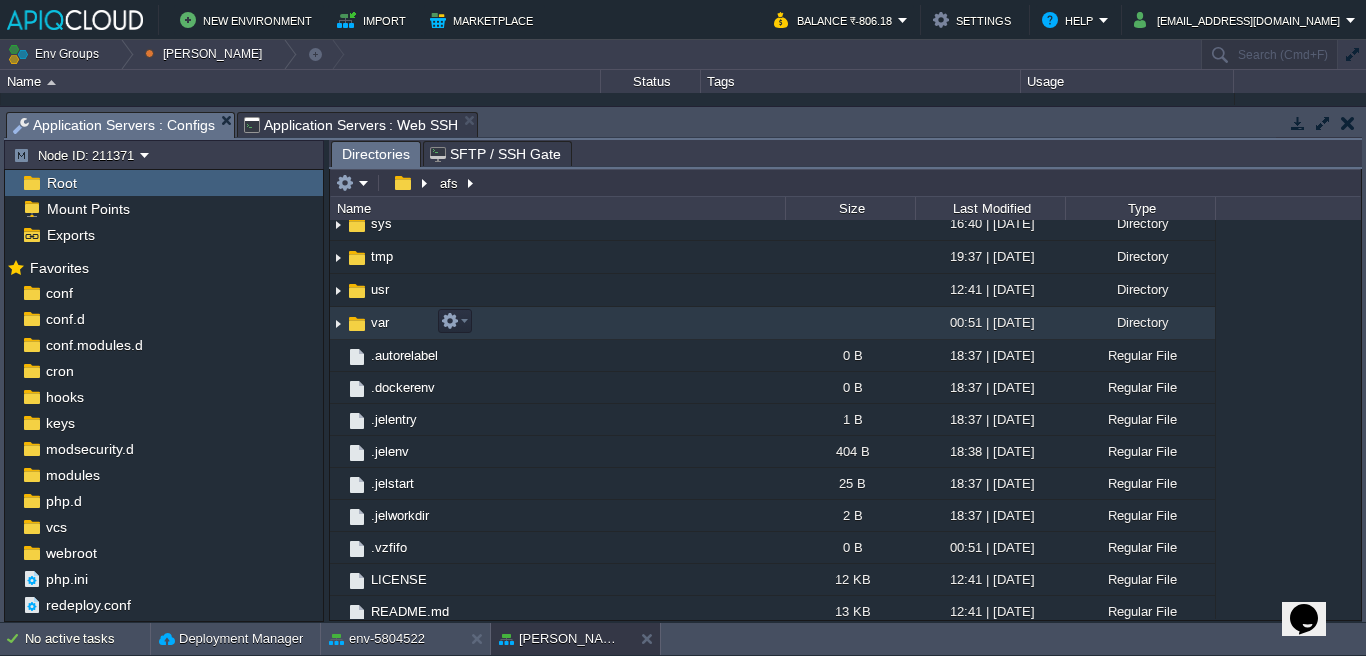 click at bounding box center [357, 324] 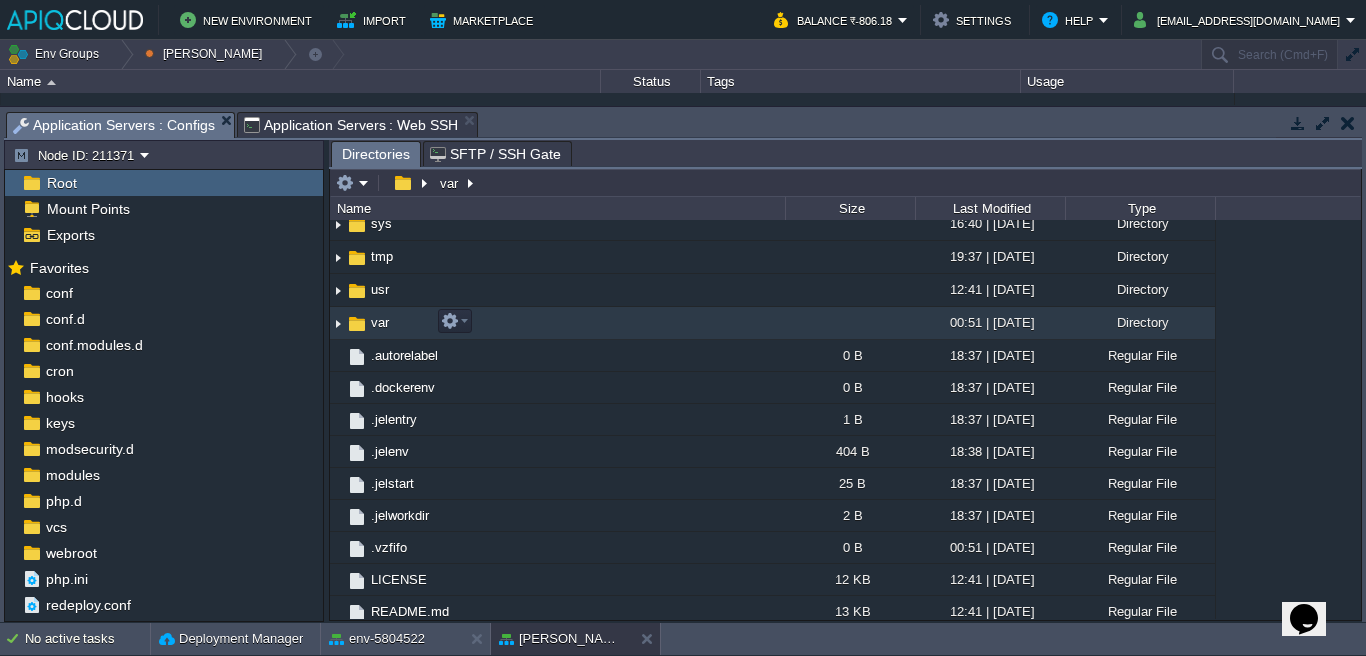 click at bounding box center [357, 324] 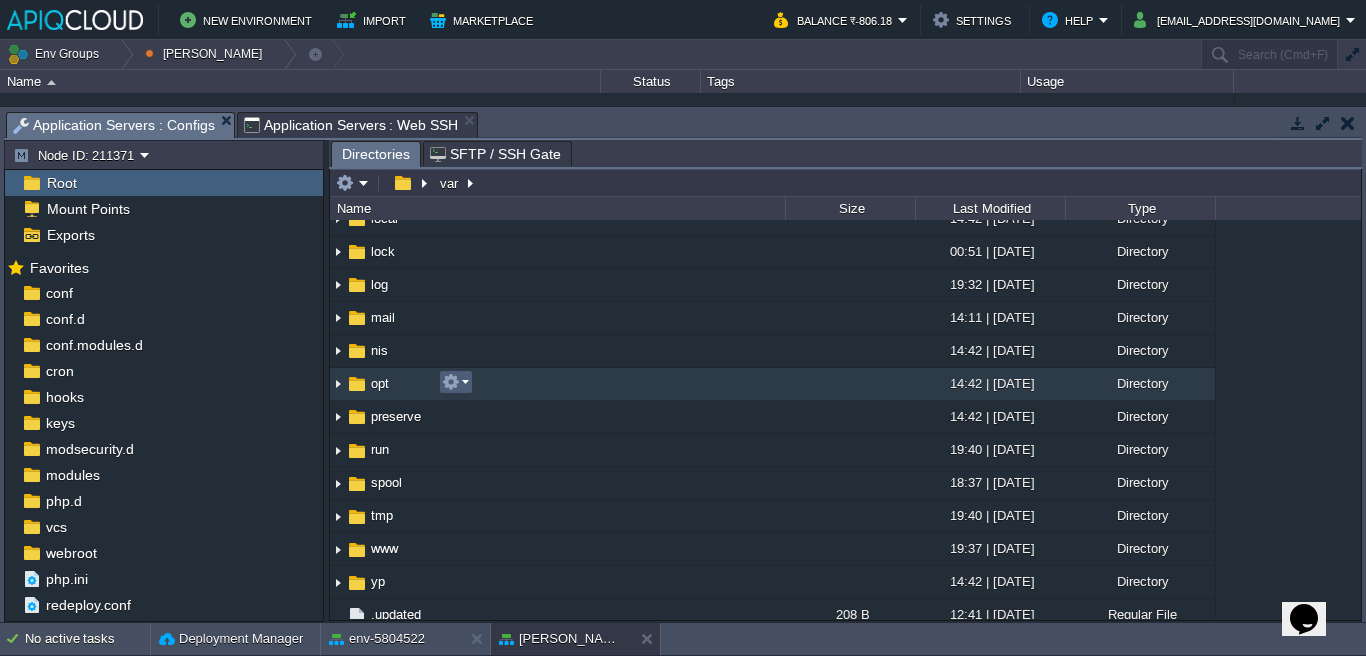 scroll, scrollTop: 324, scrollLeft: 0, axis: vertical 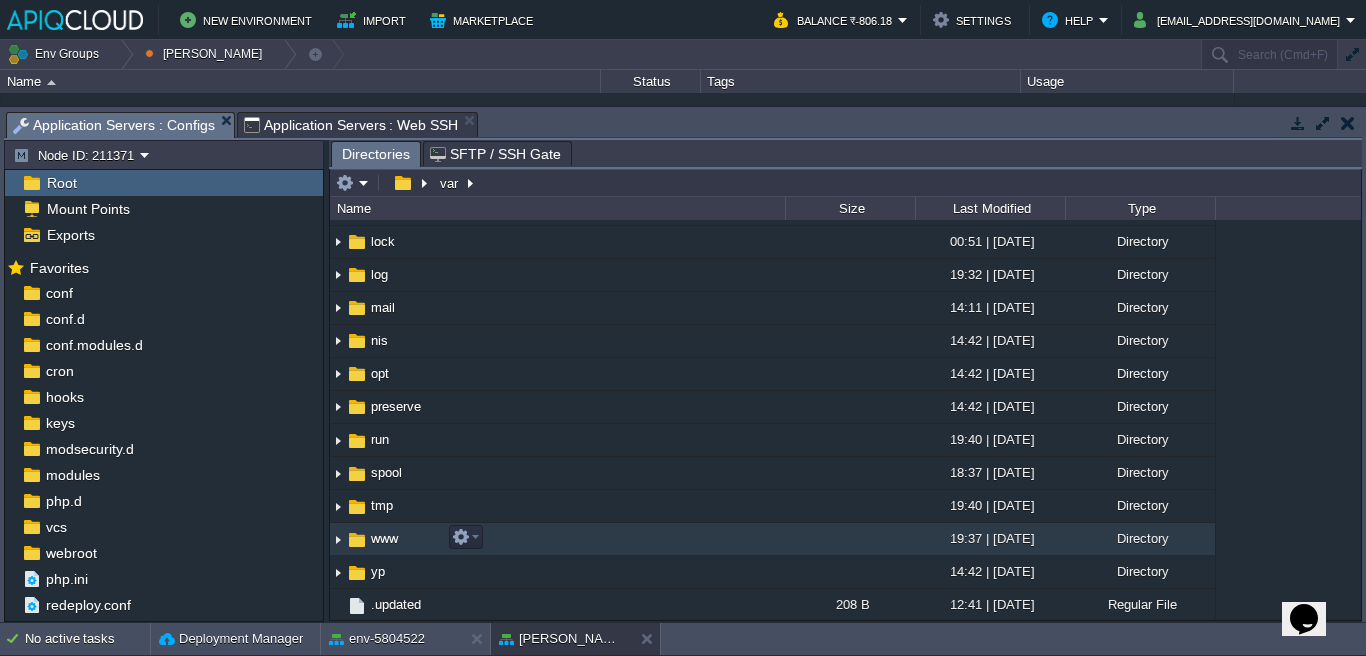 click at bounding box center (357, 540) 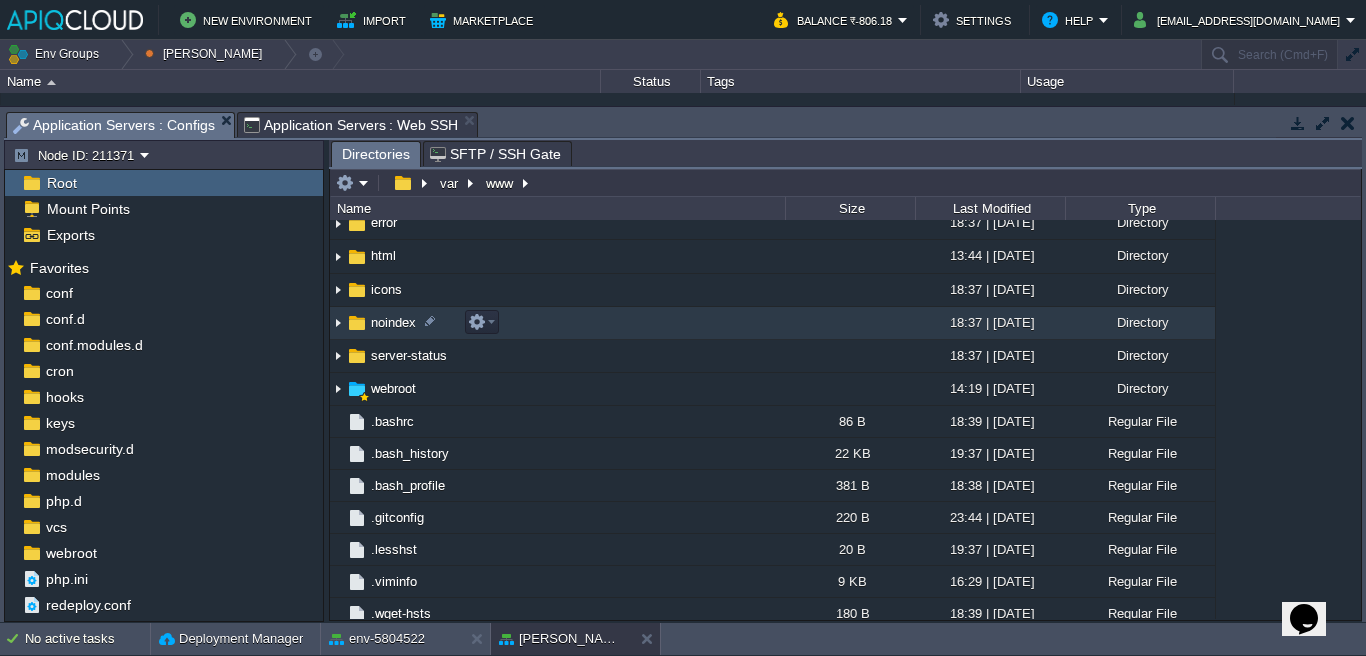 scroll, scrollTop: 252, scrollLeft: 0, axis: vertical 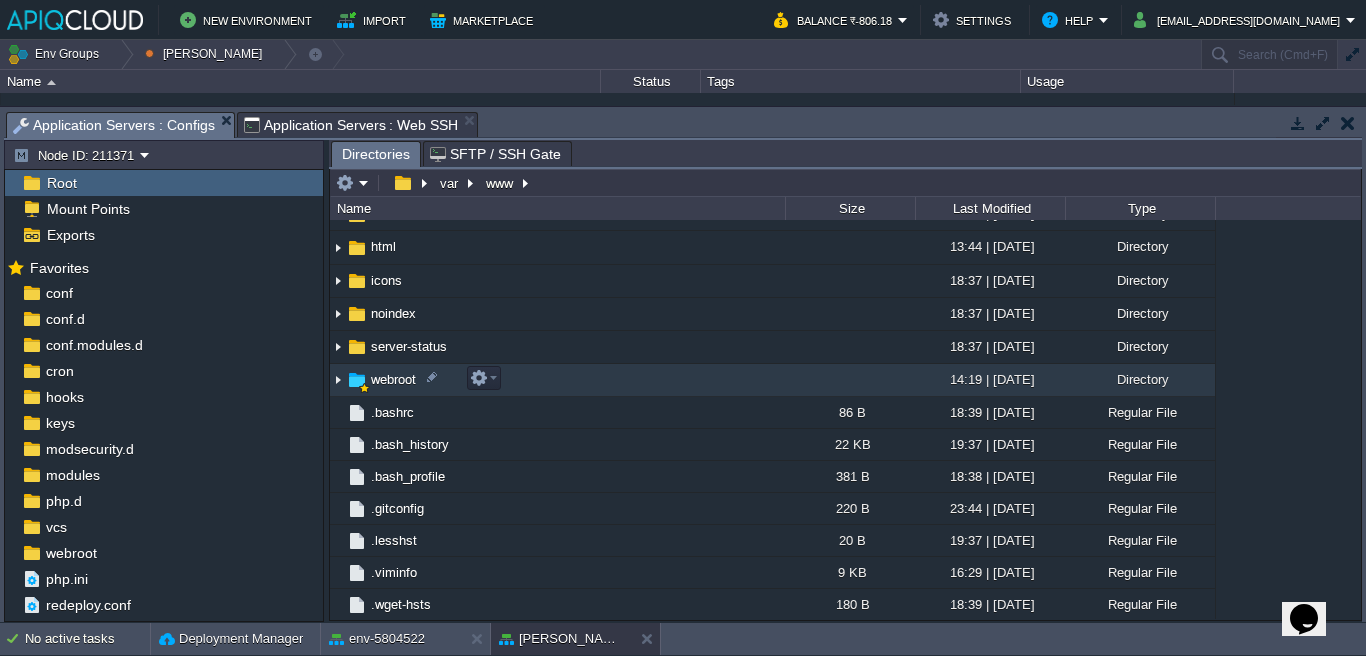 click at bounding box center (357, 380) 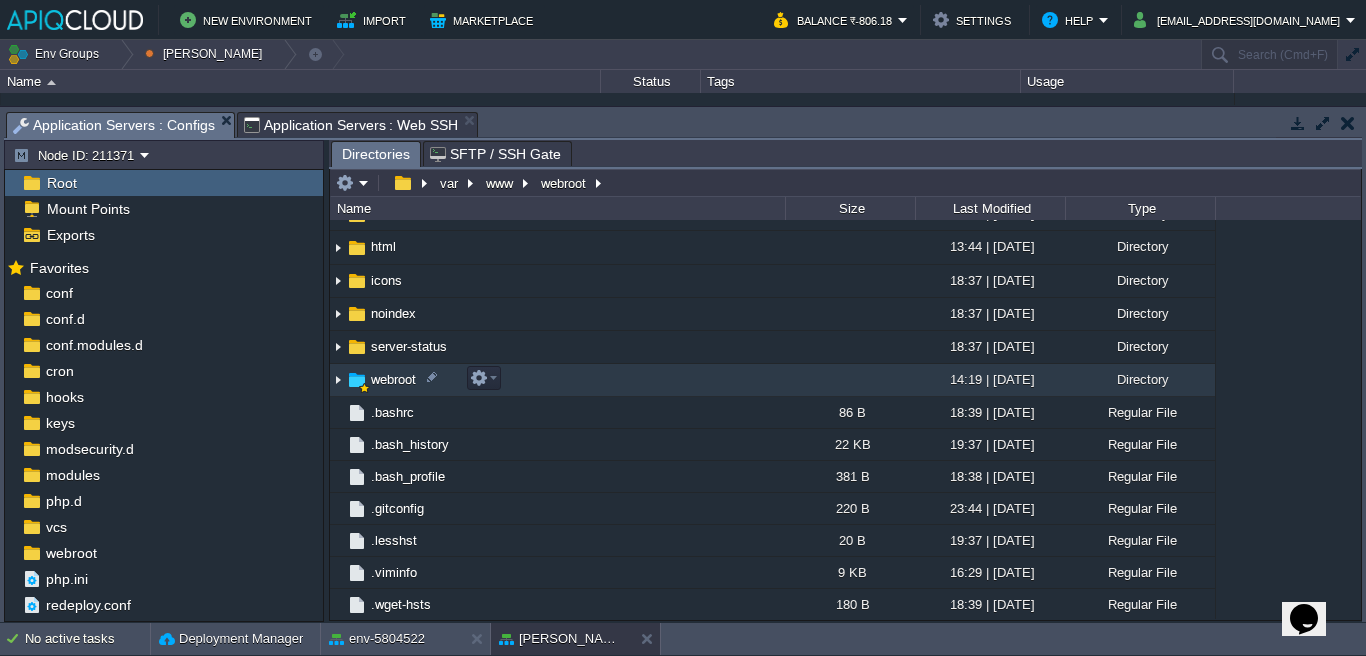click at bounding box center [357, 380] 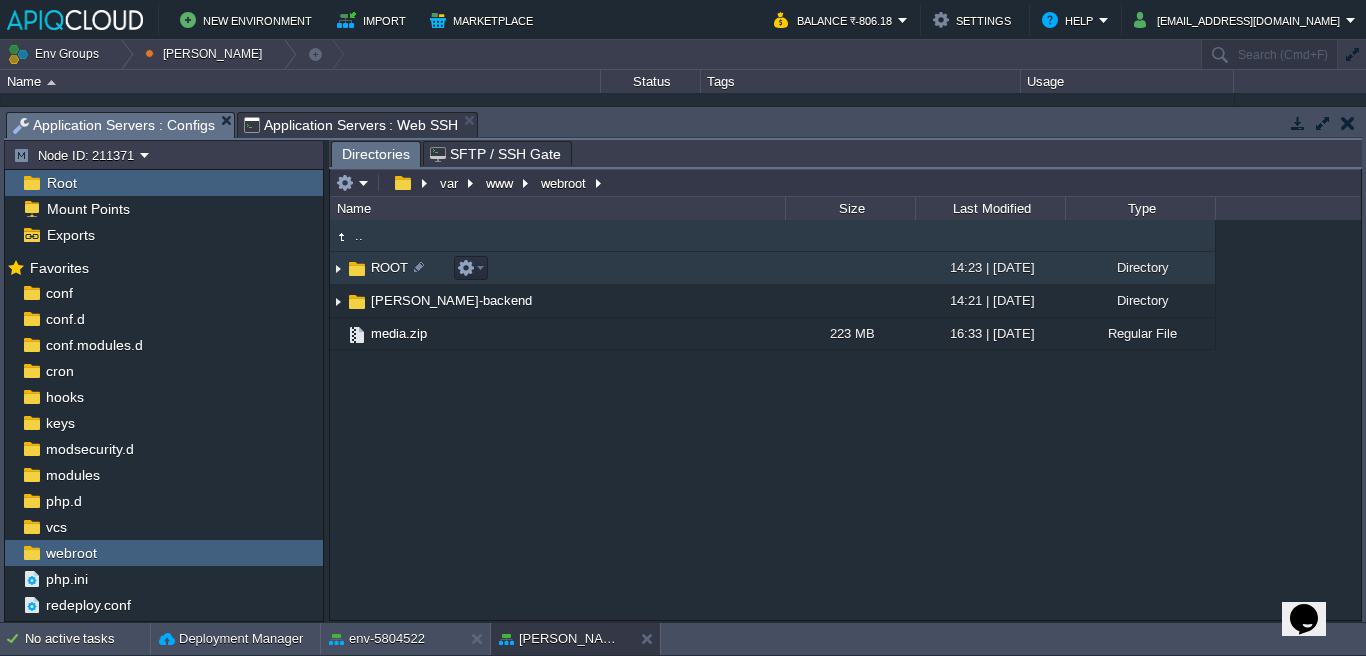 click at bounding box center [357, 269] 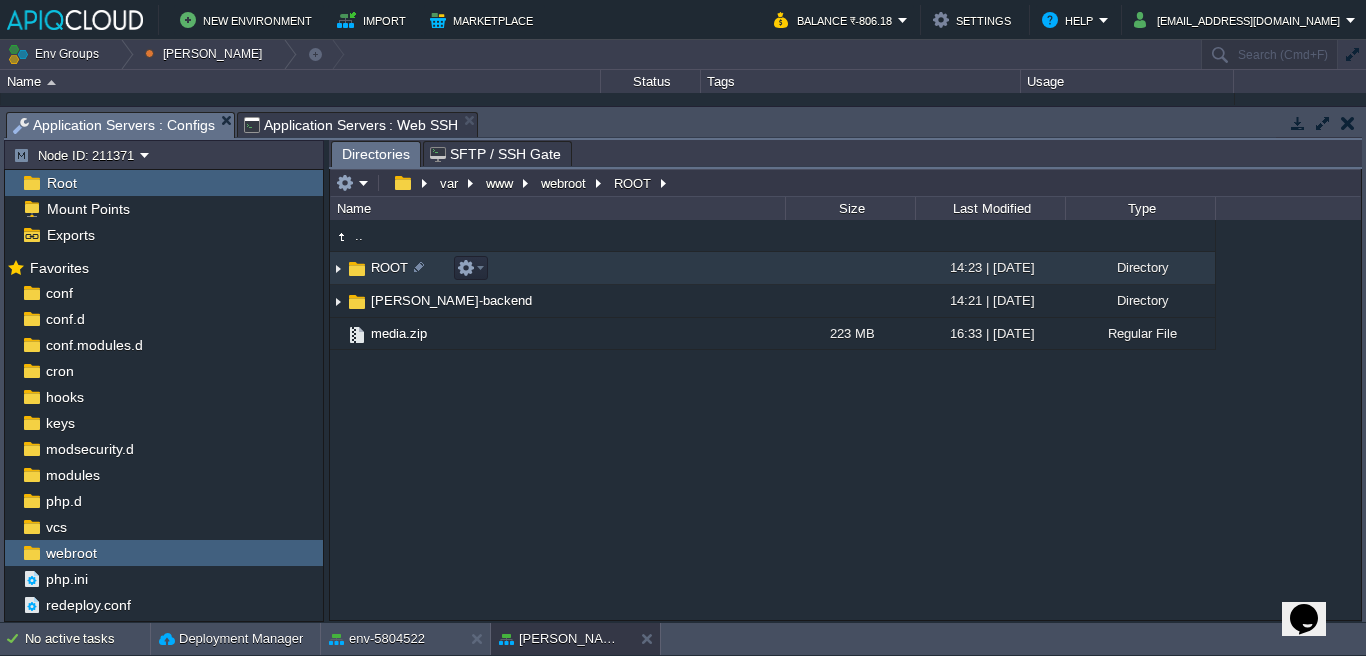 click at bounding box center [357, 269] 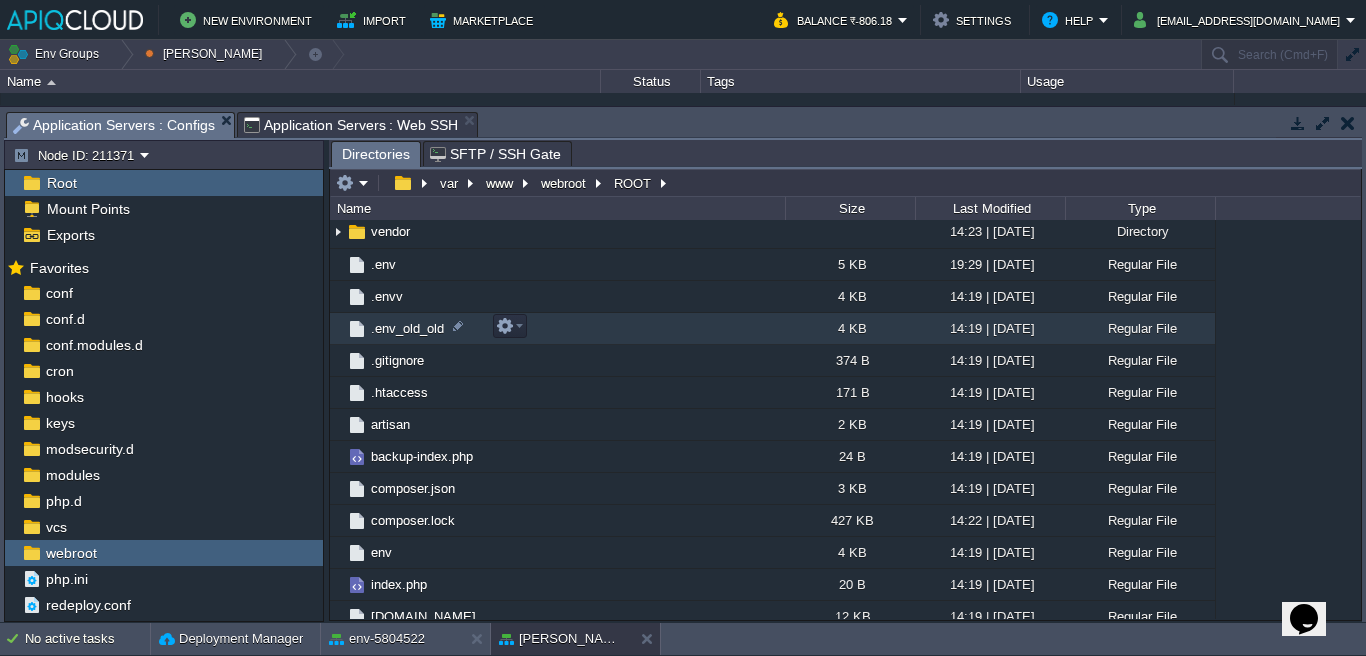 scroll, scrollTop: 407, scrollLeft: 0, axis: vertical 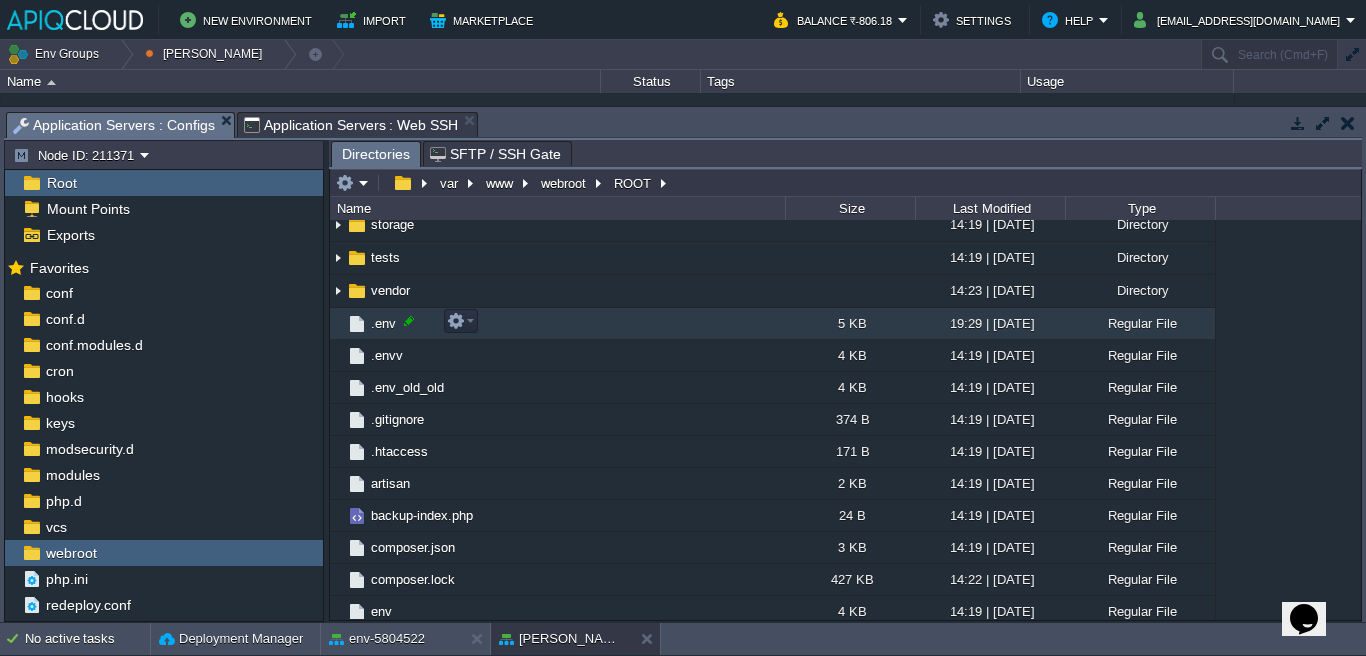 click at bounding box center (409, 321) 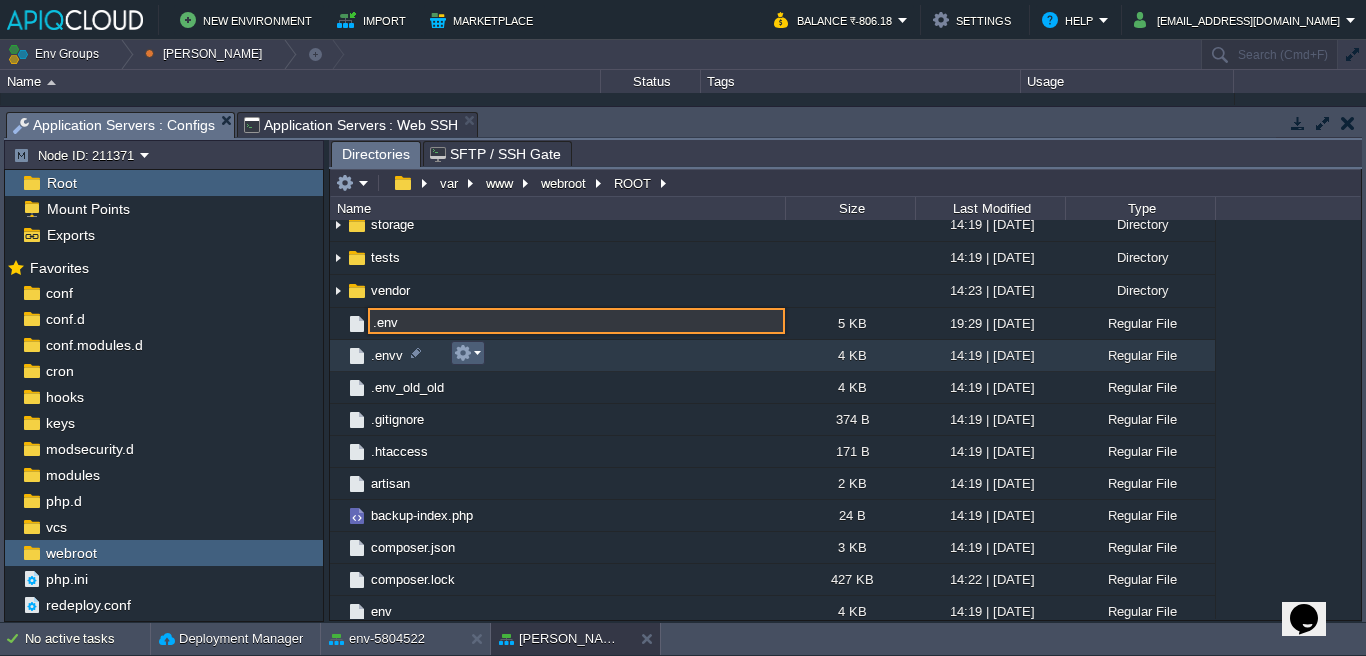 click at bounding box center (467, 353) 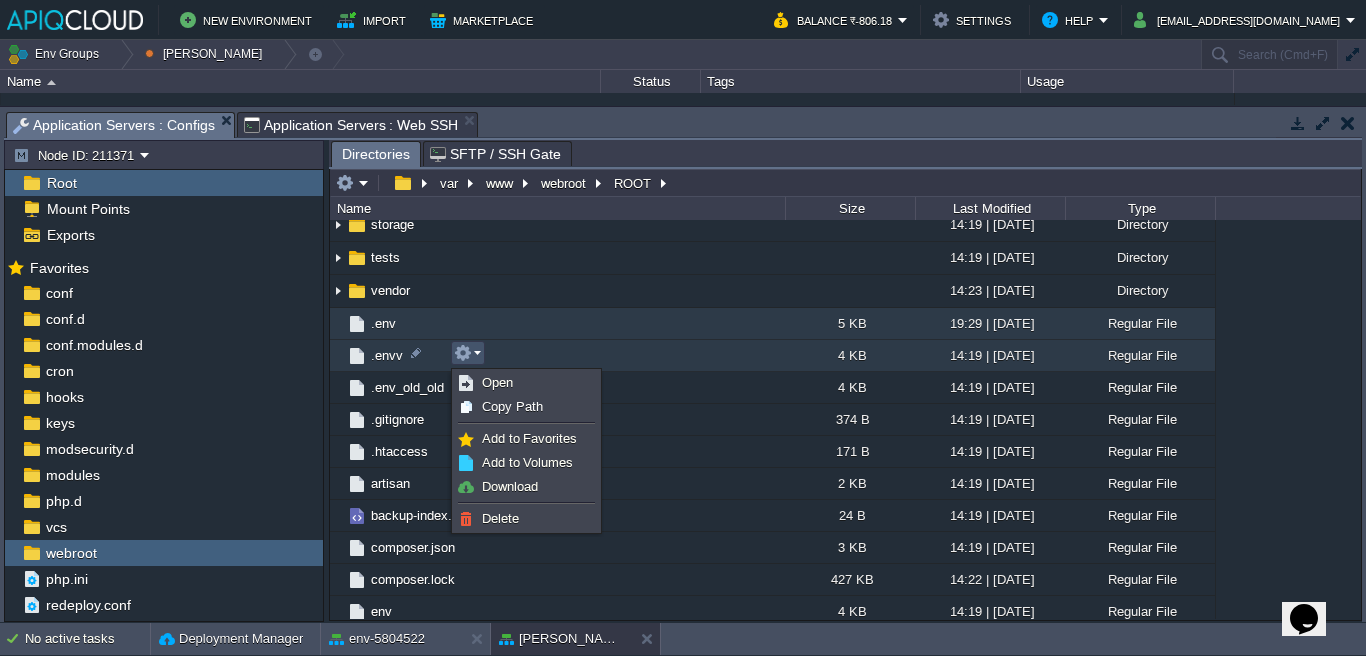 click on ".env" at bounding box center [383, 323] 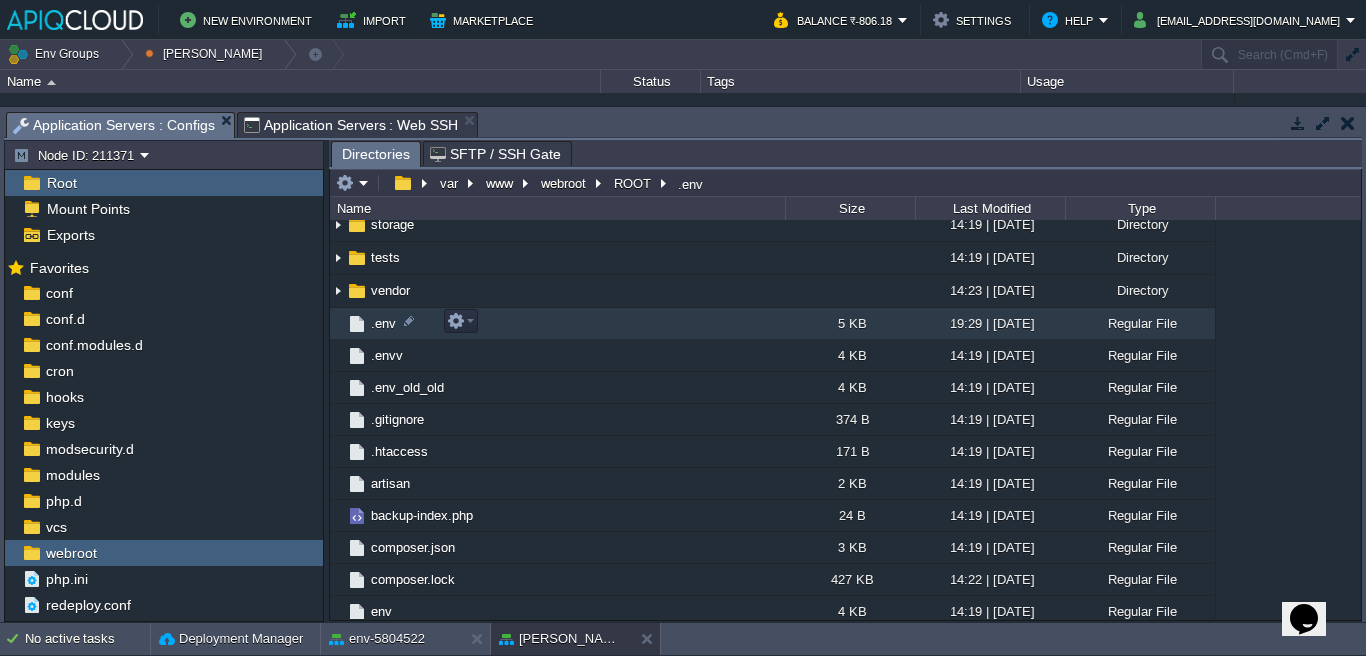 click on ".env" at bounding box center (383, 323) 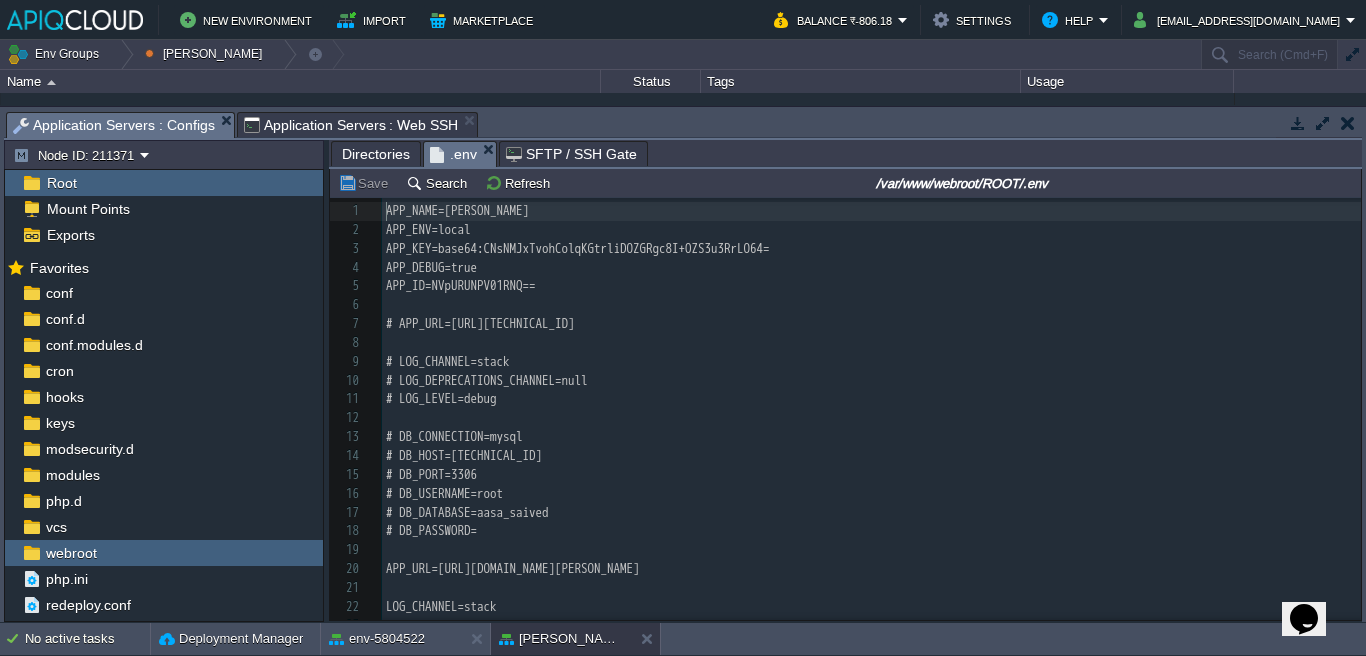 scroll, scrollTop: 7, scrollLeft: 0, axis: vertical 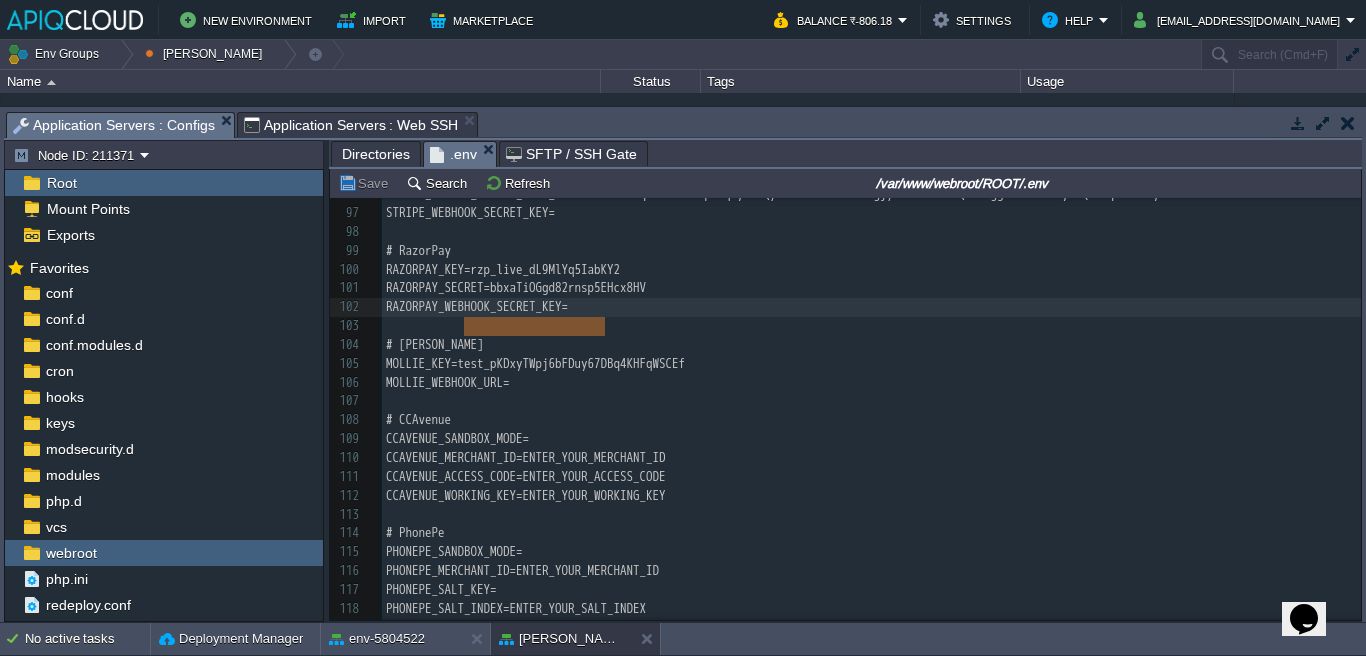 type on "_WEBHOOK_SECRET_KEY=" 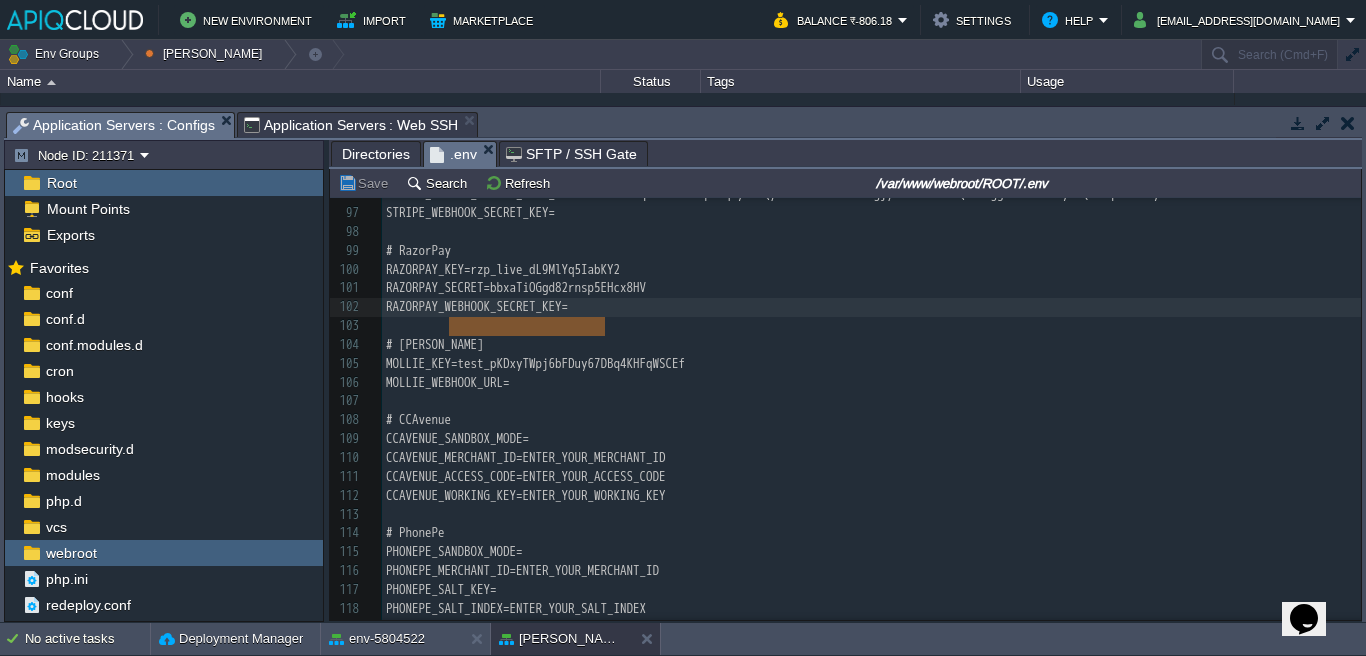 drag, startPoint x: 626, startPoint y: 332, endPoint x: 459, endPoint y: 322, distance: 167.29913 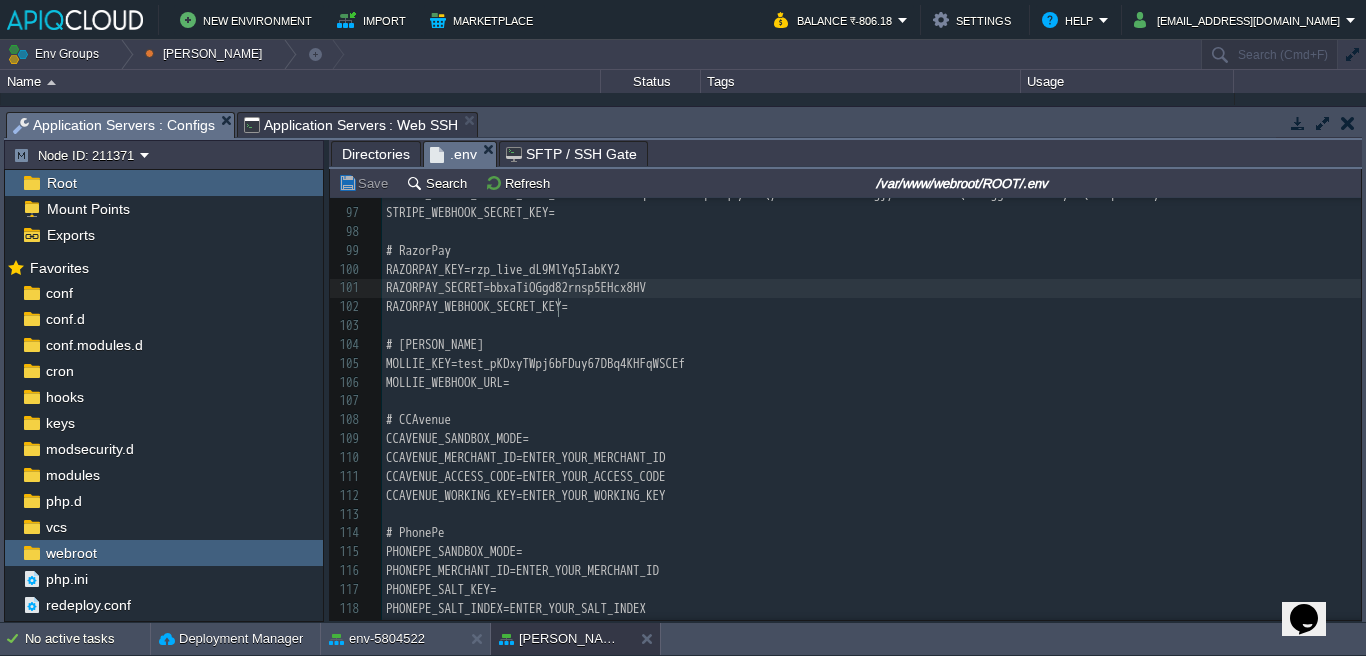click on "x APP_NAME=[PERSON_NAME]   72 AWS_ACCESS_KEY_ID=9efef8e5c57392a0c6afde9f925b3842 78 AWS_URL= 79 ​ 80 ​ 81 # ReCaptcha 82 GOOGLE_RECAPTCHA_SECRET=ENTER_YOUR_SECRET_KEY 83 GOOGLE_RECAPTCHA_KEY=ENTER_YOUR_SITE_KEY 84 ​ 85 # Download URL Expiration time in minutes 86 DOWNLOAD_EXPIRE_TIME=2 87 ​ 88 # PayPal 89 PAYPAL_MODE=live 90 PAYPAL_CLIENT_ID=AWSvIg3u2s-p7g2RYkcktJLjtn3Rsw0LZAm0CoS6WeYtEoYmSzRC01bT0wVxz4whG3eN4bCu1vparBbp 91 PAYPAL_CLIENT_SECRET=[SECURITY_DATA]_kVimBODw7axl7hSjn21YLPi6aCRJymPoU2n9GtLWNVqXGWj155XRK7Kpcm 92 PAYPAL_WEBHOOK_ID=[VEHICLE_IDENTIFICATION_NUMBER] 93 ​ 94 # Stripe 95 STRIPE_API_KEY=pk_test_51MmTx1SHGHXeqsVlOWH2cwf42zty7jStl9ngvASN79Vri7bwGsbOSTGFTf17O2r5PiCIinh6vmO5FGrU5B2ymW7L00OcvpXwT3 96 STRIPE_SECRET_KEY=sk_test_51MmTx1SHGHXeqsVlAbforUpNIqByURbQy2xKZLlDrSNUvtvbgjywaaEZfGsbcQxIh0ggazGXrfnZBy0rQSLCqvzo00PyWPfbne 97 STRIPE_WEBHOOK_SECRET_KEY= 98 ​ 99 # RazorPay 100 RAZORPAY_KEY=rzp_live_dL9MlYq5IabKY2 101 RAZORPAY_SECRET=bbxaTiOGgd82rnsp5EHcx8HV 102 RAZORPAY_WEBHOOK_SECRET_KEY= 103 ​" at bounding box center (871, 317) 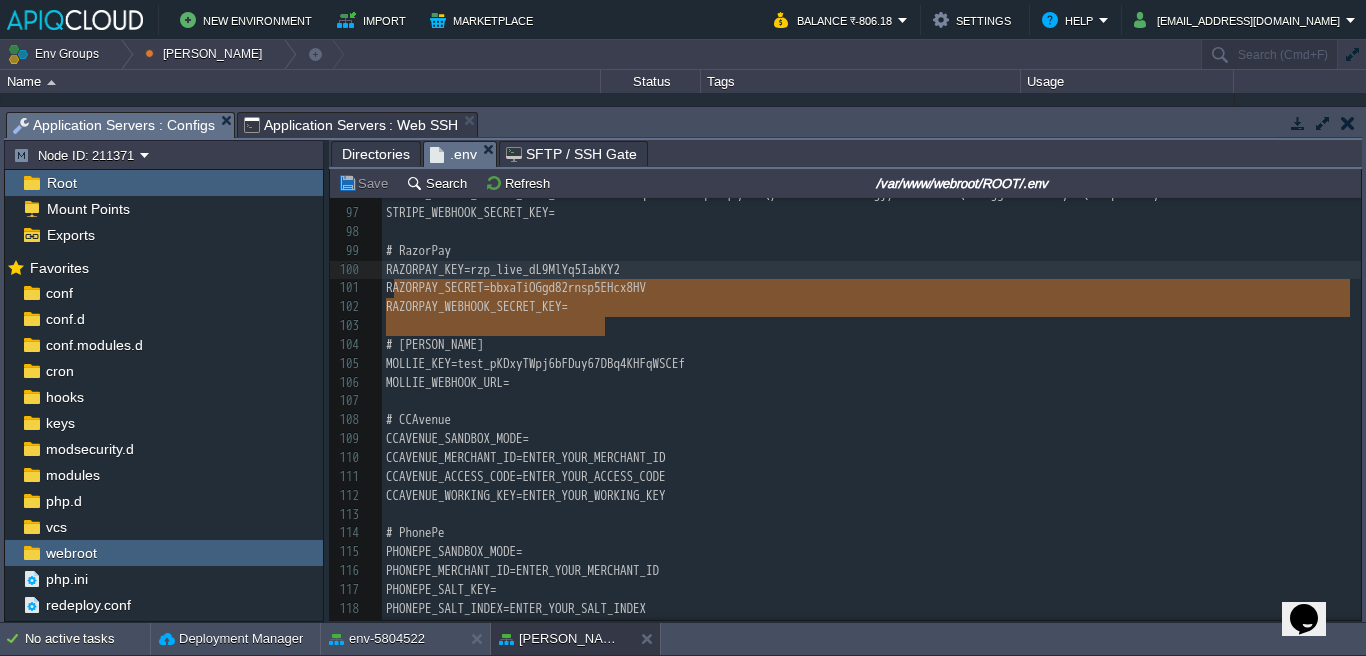 type on "RAZORPAY_KEY=rzp_live_dL9MlYq5IabKY2
RAZORPAY_SECRET=bbxaTiOGgd82rnsp5EHcx8HV
RAZORPAY_WEBHOOK_SECRET_KEY=" 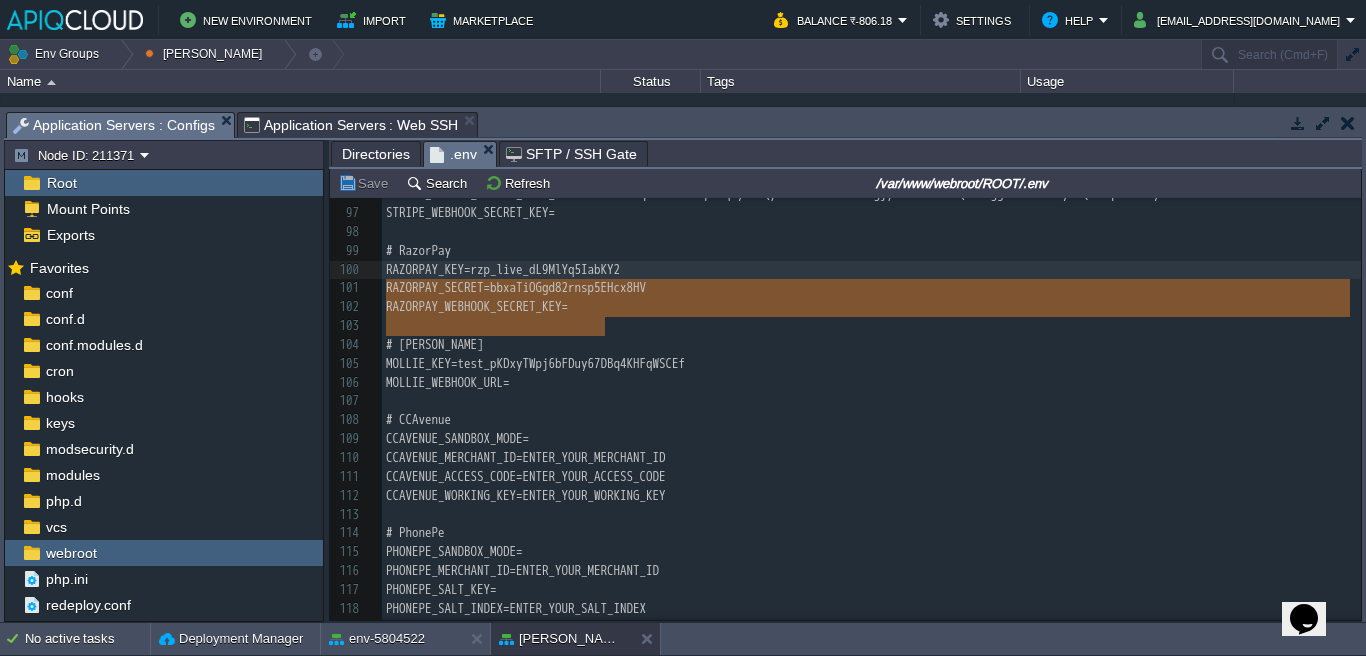 drag, startPoint x: 614, startPoint y: 328, endPoint x: 387, endPoint y: 291, distance: 229.99565 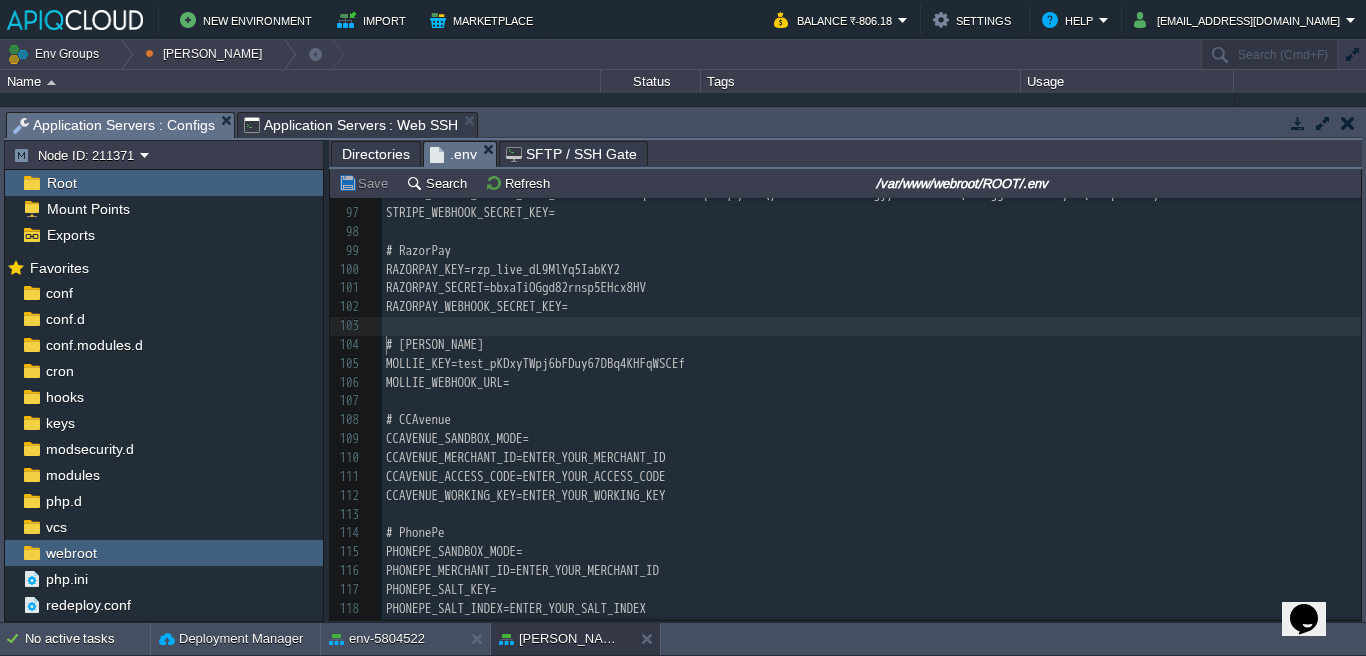 click on "RAZORPAY_WEBHOOK_SECRET_KEY=" at bounding box center [871, 307] 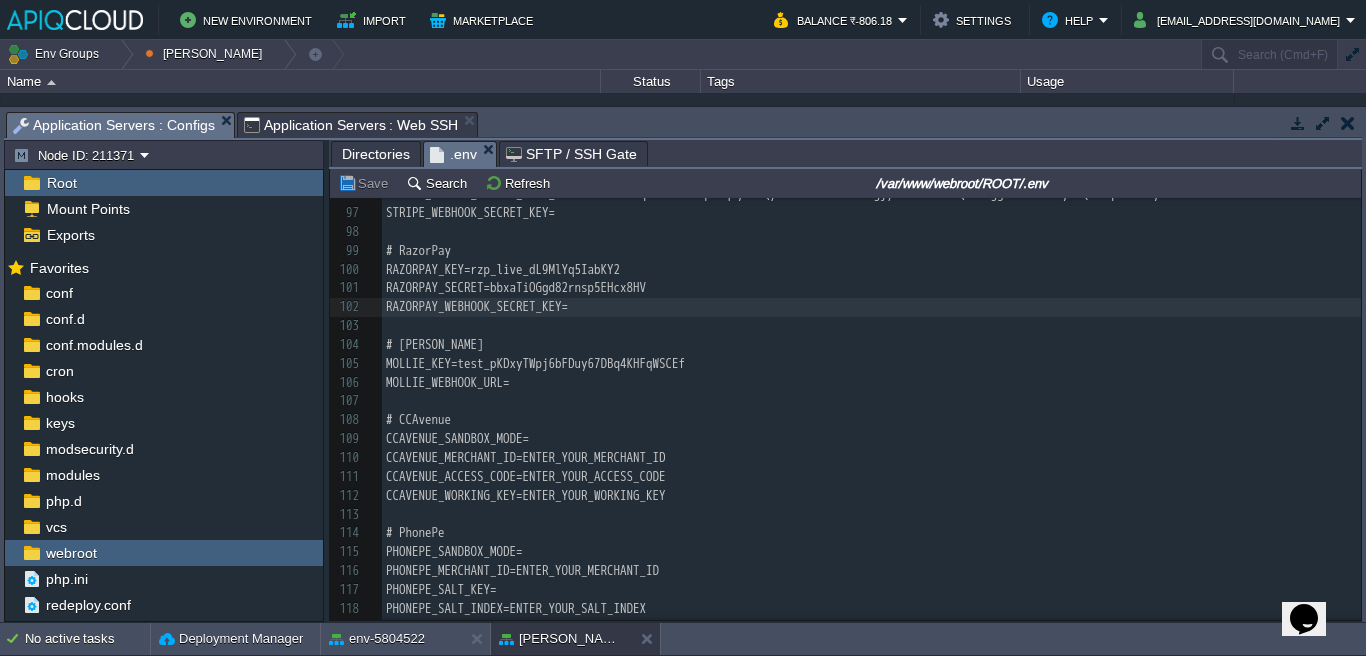 click on "x APP_NAME=[PERSON_NAME]   72 AWS_ACCESS_KEY_ID=9efef8e5c57392a0c6afde9f925b3842 78 AWS_URL= 79 ​ 80 ​ 81 # ReCaptcha 82 GOOGLE_RECAPTCHA_SECRET=ENTER_YOUR_SECRET_KEY 83 GOOGLE_RECAPTCHA_KEY=ENTER_YOUR_SITE_KEY 84 ​ 85 # Download URL Expiration time in minutes 86 DOWNLOAD_EXPIRE_TIME=2 87 ​ 88 # PayPal 89 PAYPAL_MODE=live 90 PAYPAL_CLIENT_ID=AWSvIg3u2s-p7g2RYkcktJLjtn3Rsw0LZAm0CoS6WeYtEoYmSzRC01bT0wVxz4whG3eN4bCu1vparBbp 91 PAYPAL_CLIENT_SECRET=[SECURITY_DATA]_kVimBODw7axl7hSjn21YLPi6aCRJymPoU2n9GtLWNVqXGWj155XRK7Kpcm 92 PAYPAL_WEBHOOK_ID=[VEHICLE_IDENTIFICATION_NUMBER] 93 ​ 94 # Stripe 95 STRIPE_API_KEY=pk_test_51MmTx1SHGHXeqsVlOWH2cwf42zty7jStl9ngvASN79Vri7bwGsbOSTGFTf17O2r5PiCIinh6vmO5FGrU5B2ymW7L00OcvpXwT3 96 STRIPE_SECRET_KEY=sk_test_51MmTx1SHGHXeqsVlAbforUpNIqByURbQy2xKZLlDrSNUvtvbgjywaaEZfGsbcQxIh0ggazGXrfnZBy0rQSLCqvzo00PyWPfbne 97 STRIPE_WEBHOOK_SECRET_KEY= 98 ​ 99 # RazorPay 100 RAZORPAY_KEY=rzp_live_dL9MlYq5IabKY2 101 RAZORPAY_SECRET=bbxaTiOGgd82rnsp5EHcx8HV 102 RAZORPAY_WEBHOOK_SECRET_KEY= 103 ​" at bounding box center (871, 317) 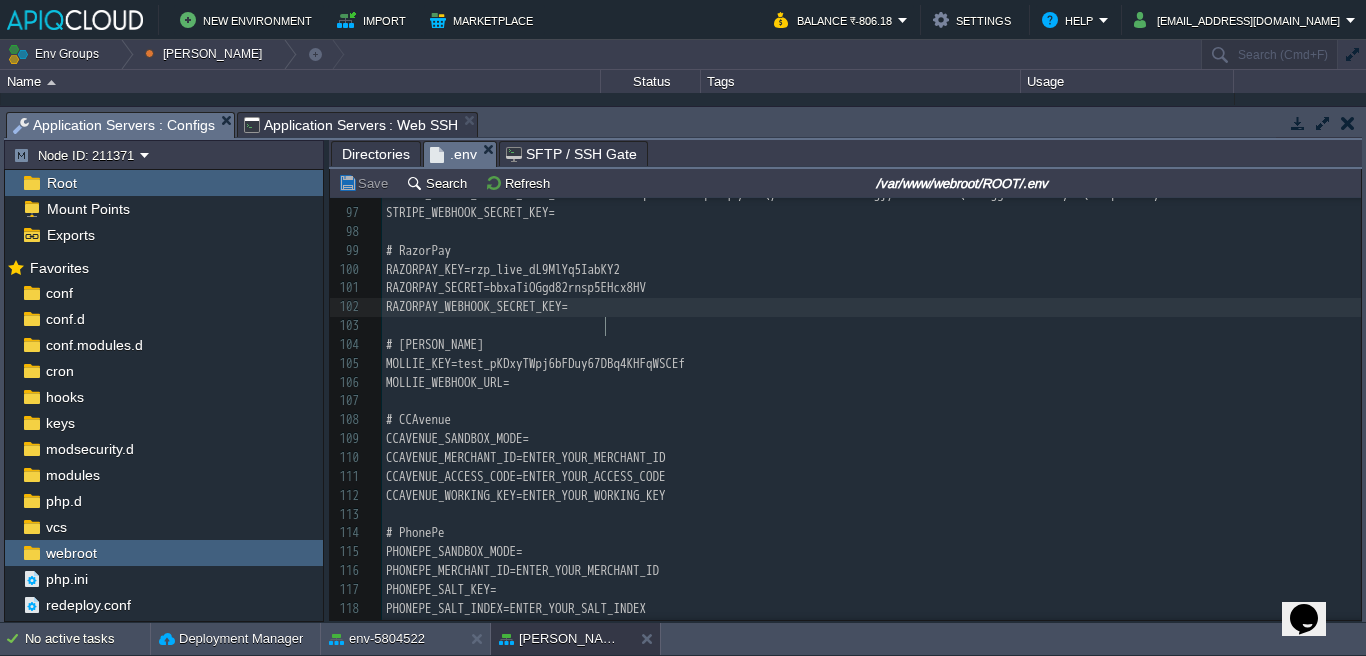 click on "​" at bounding box center (871, 326) 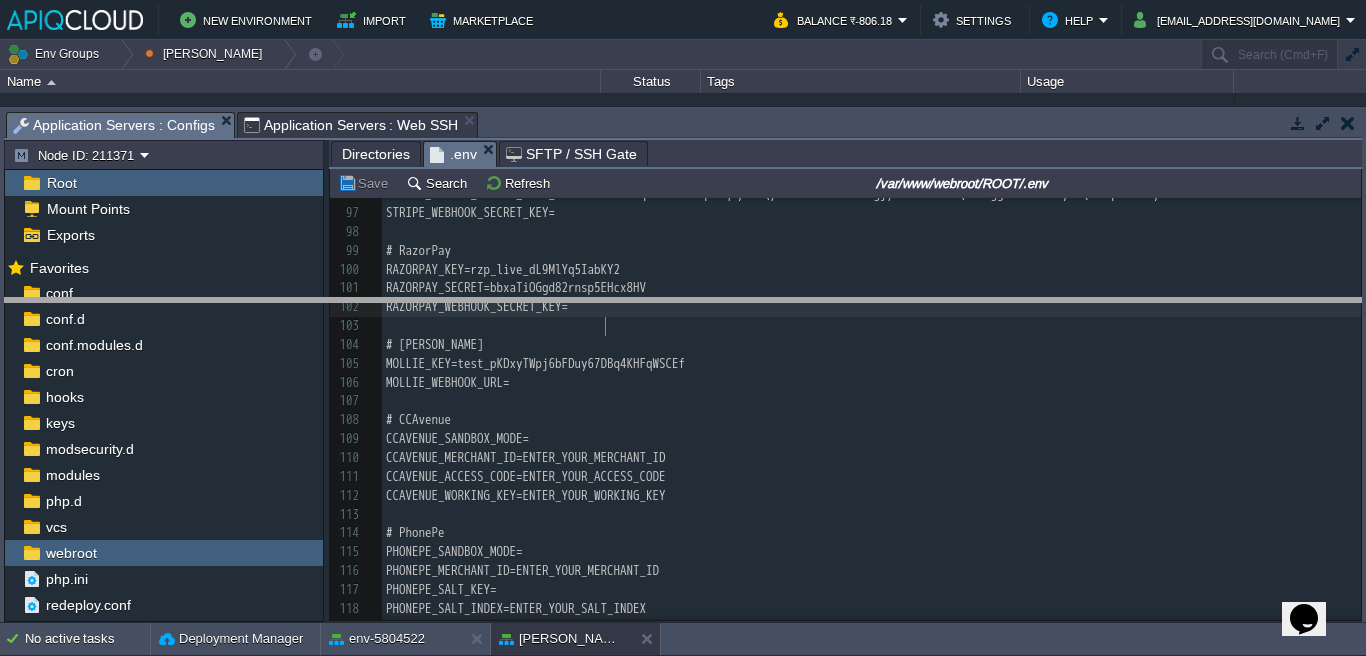drag, startPoint x: 862, startPoint y: 123, endPoint x: 854, endPoint y: 322, distance: 199.16074 